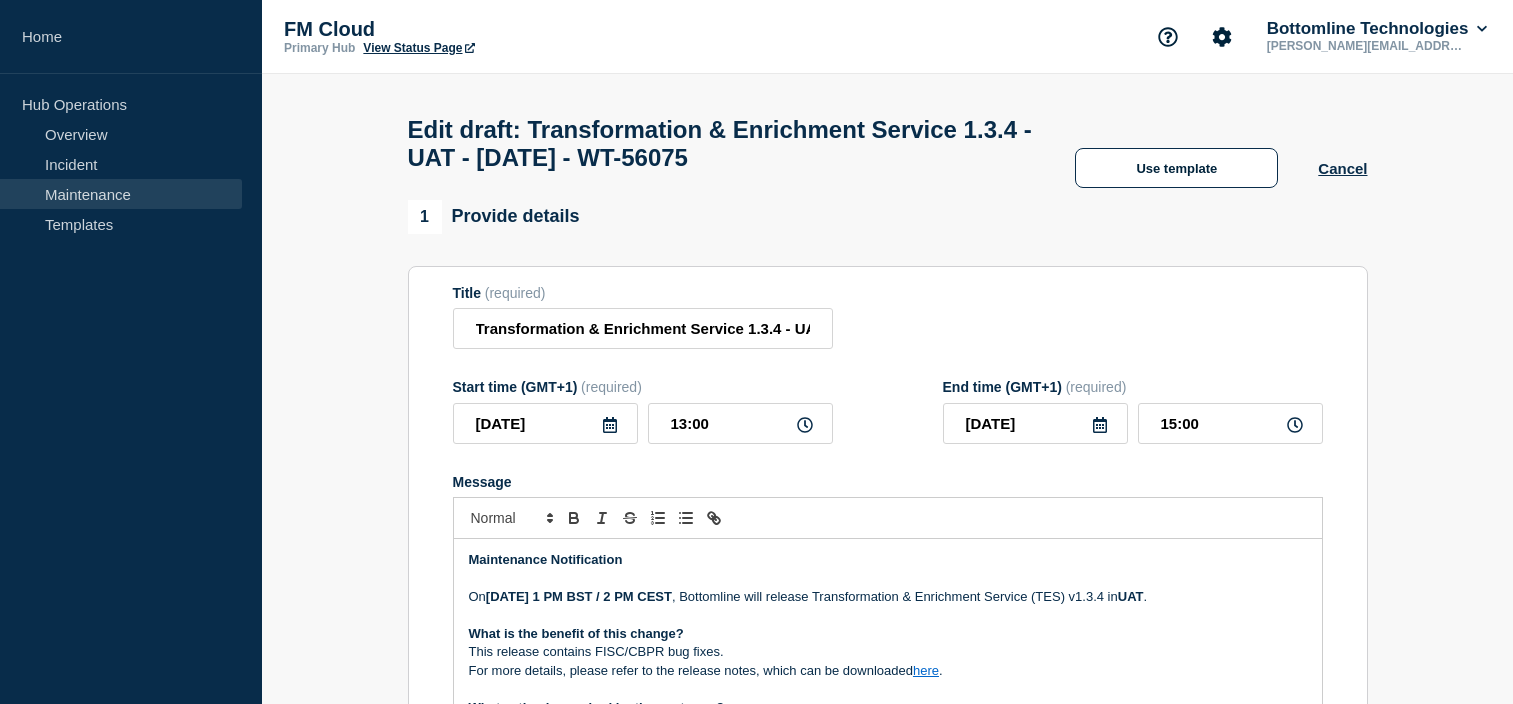 scroll, scrollTop: 244, scrollLeft: 0, axis: vertical 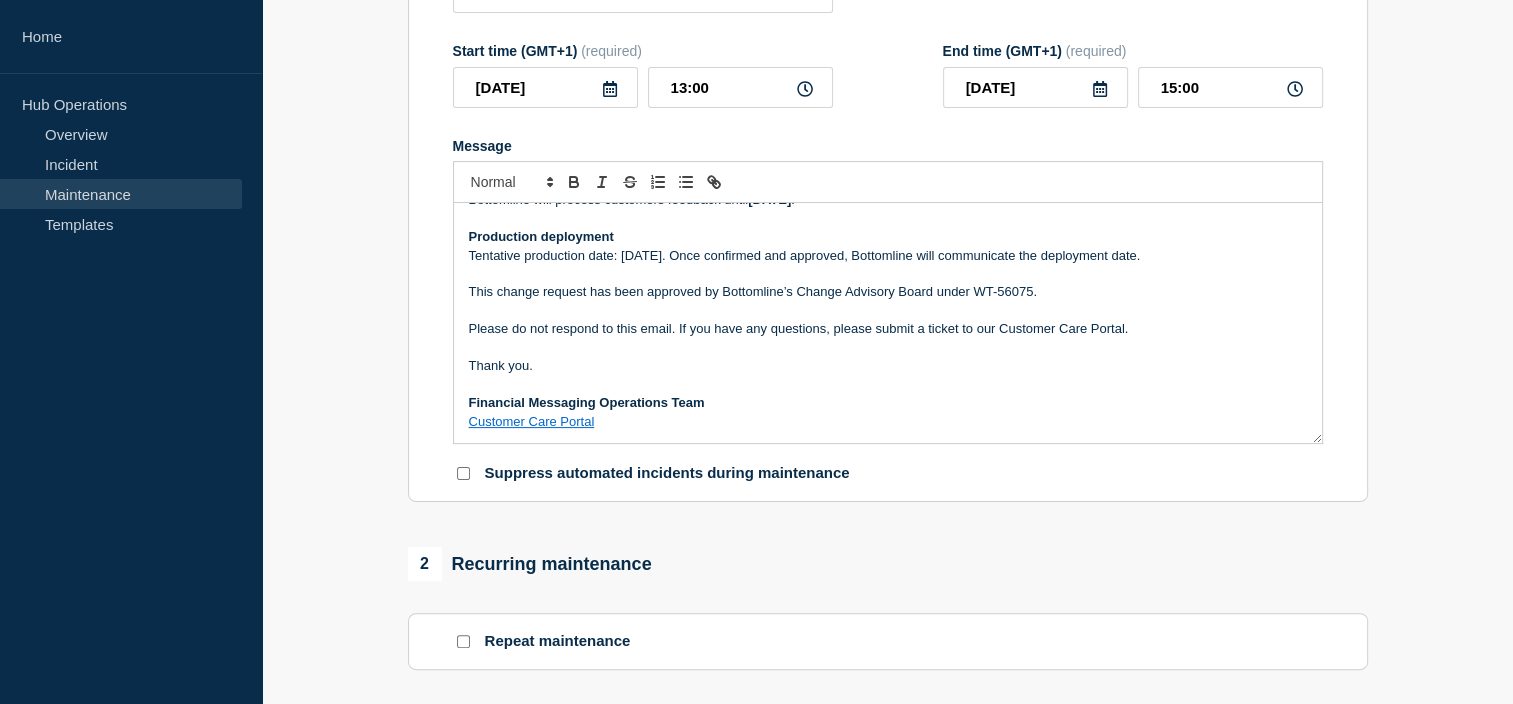 click on "Tentative production date: 24th July, 2025. Once confirmed and approved, Bottomline will communicate the deployment date." at bounding box center [888, 256] 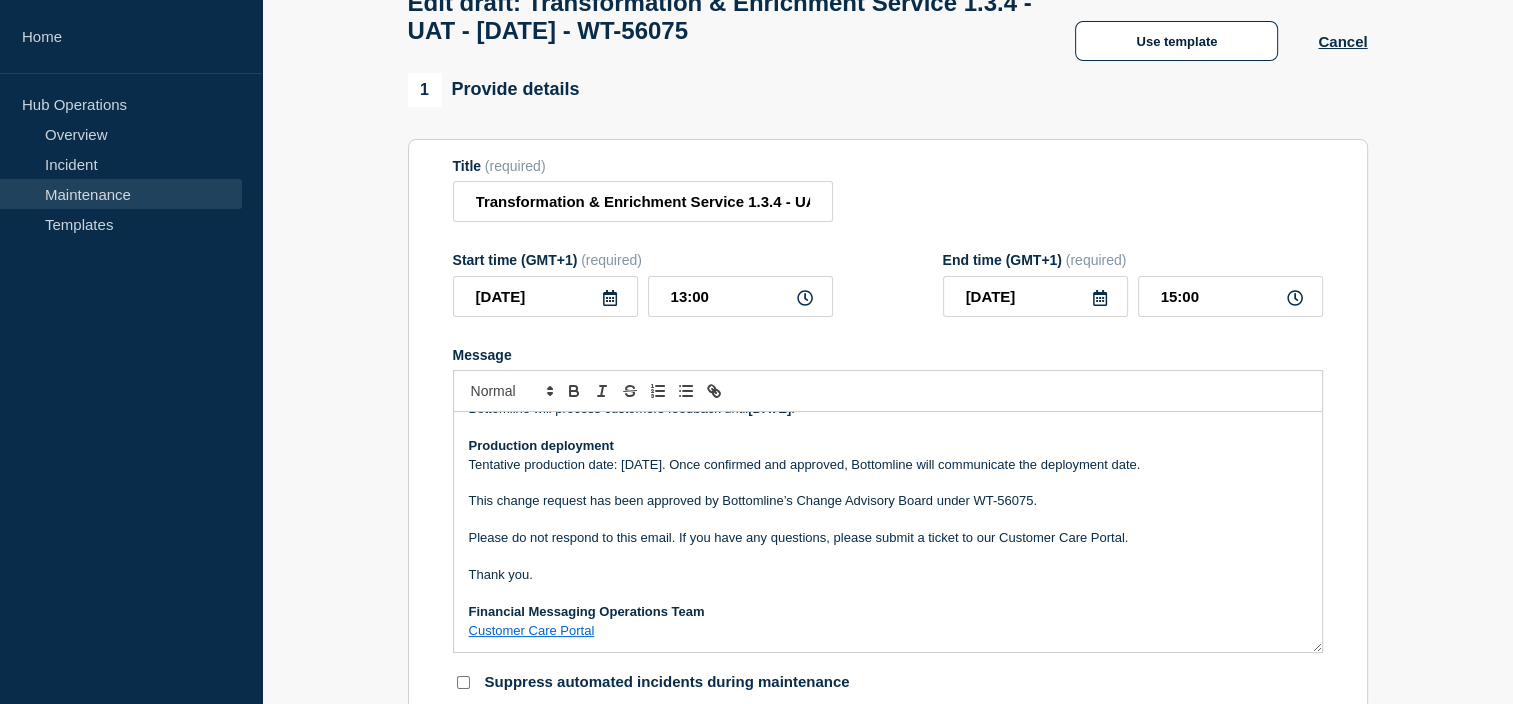 scroll, scrollTop: 124, scrollLeft: 0, axis: vertical 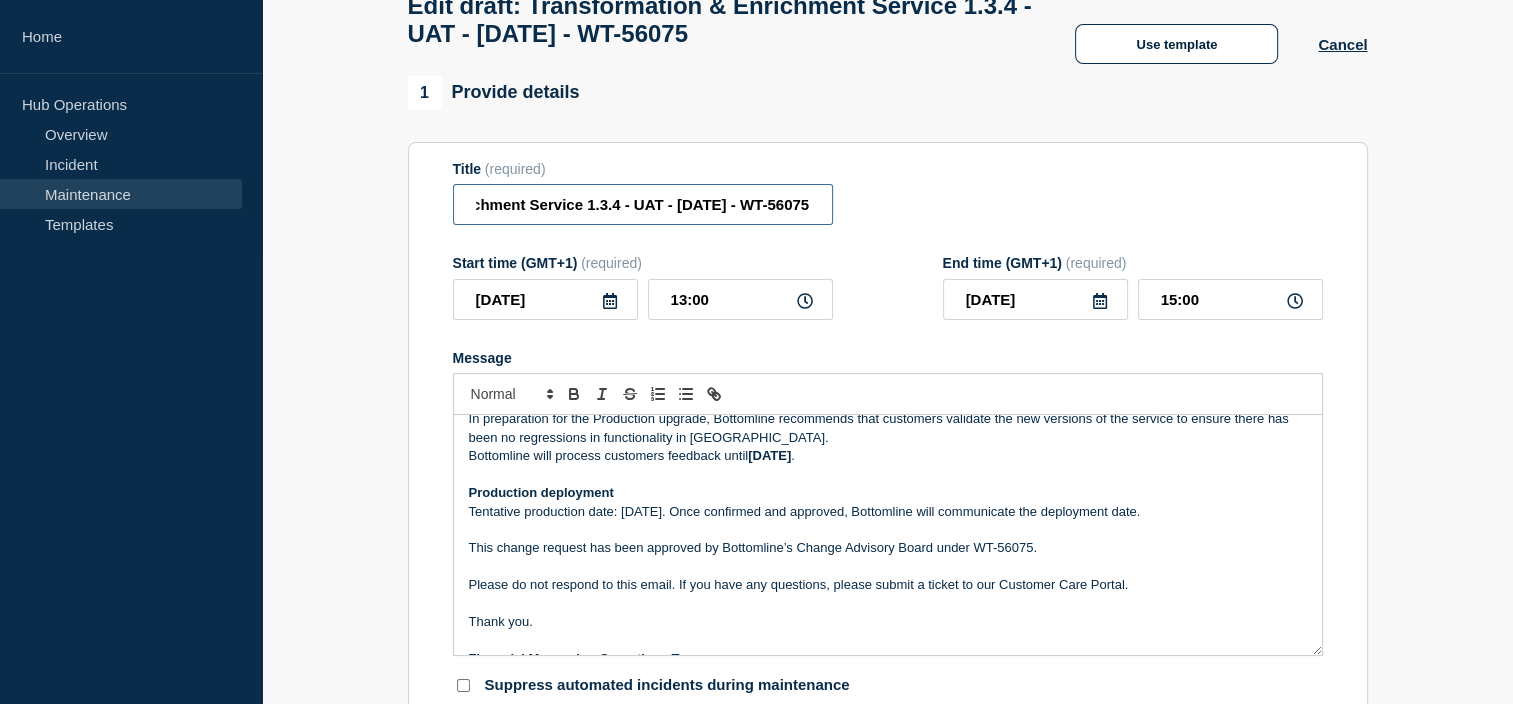 drag, startPoint x: 714, startPoint y: 215, endPoint x: 848, endPoint y: 216, distance: 134.00374 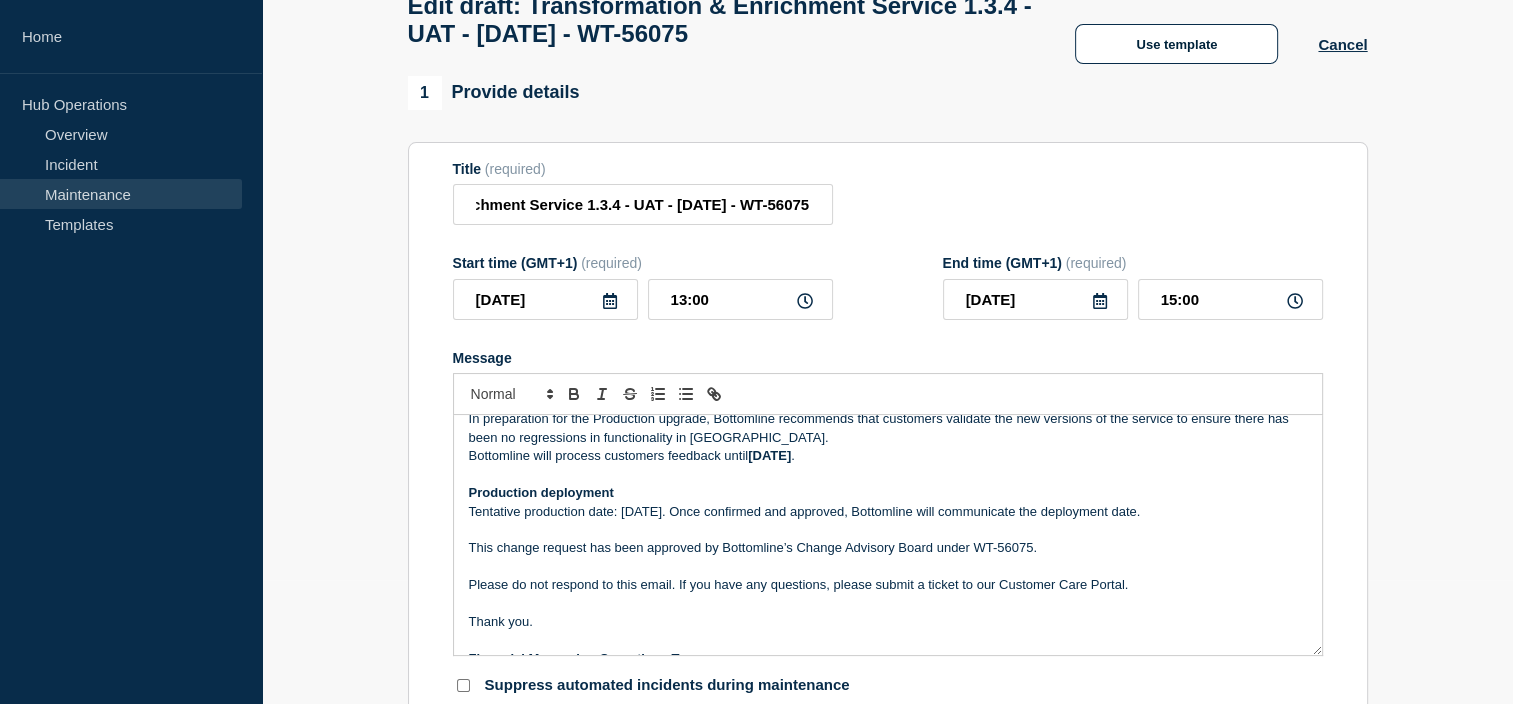 scroll, scrollTop: 0, scrollLeft: 0, axis: both 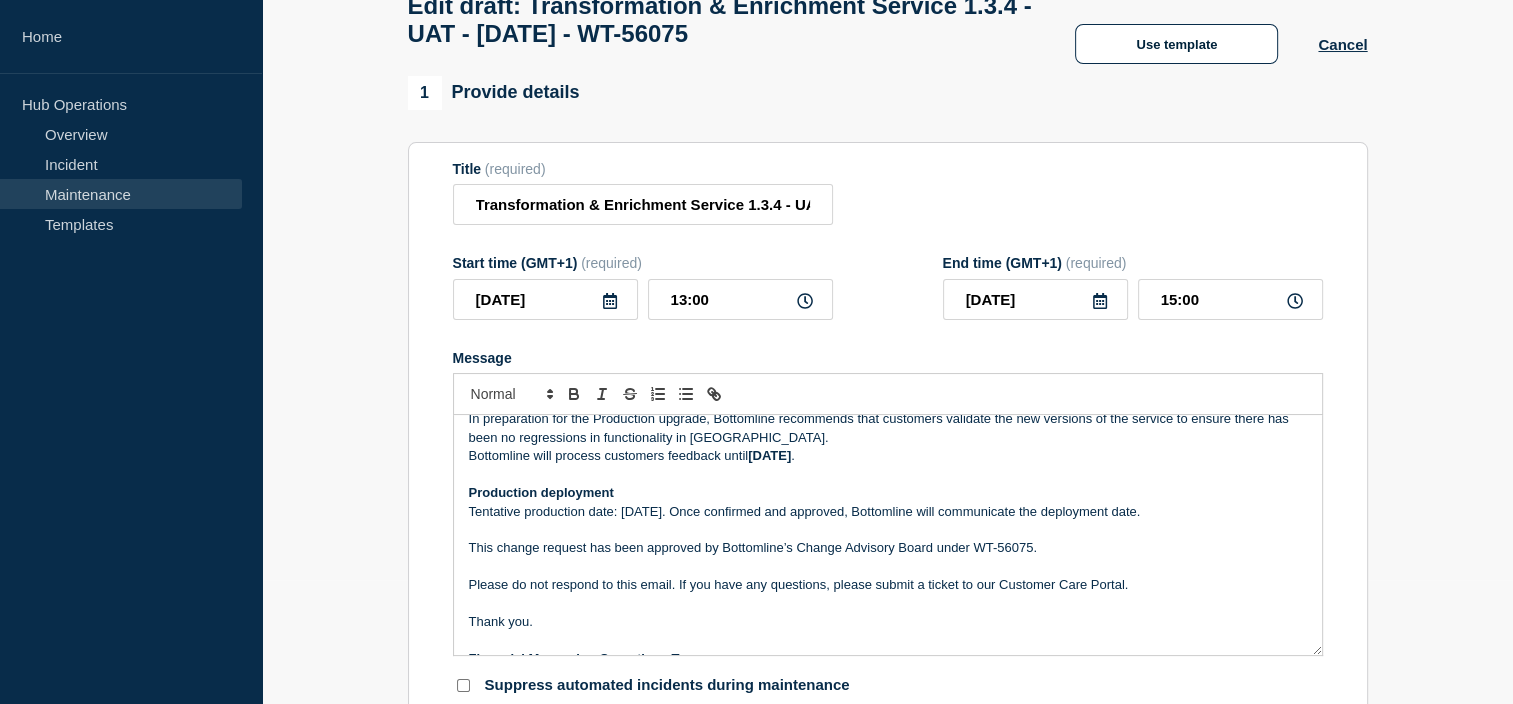 click 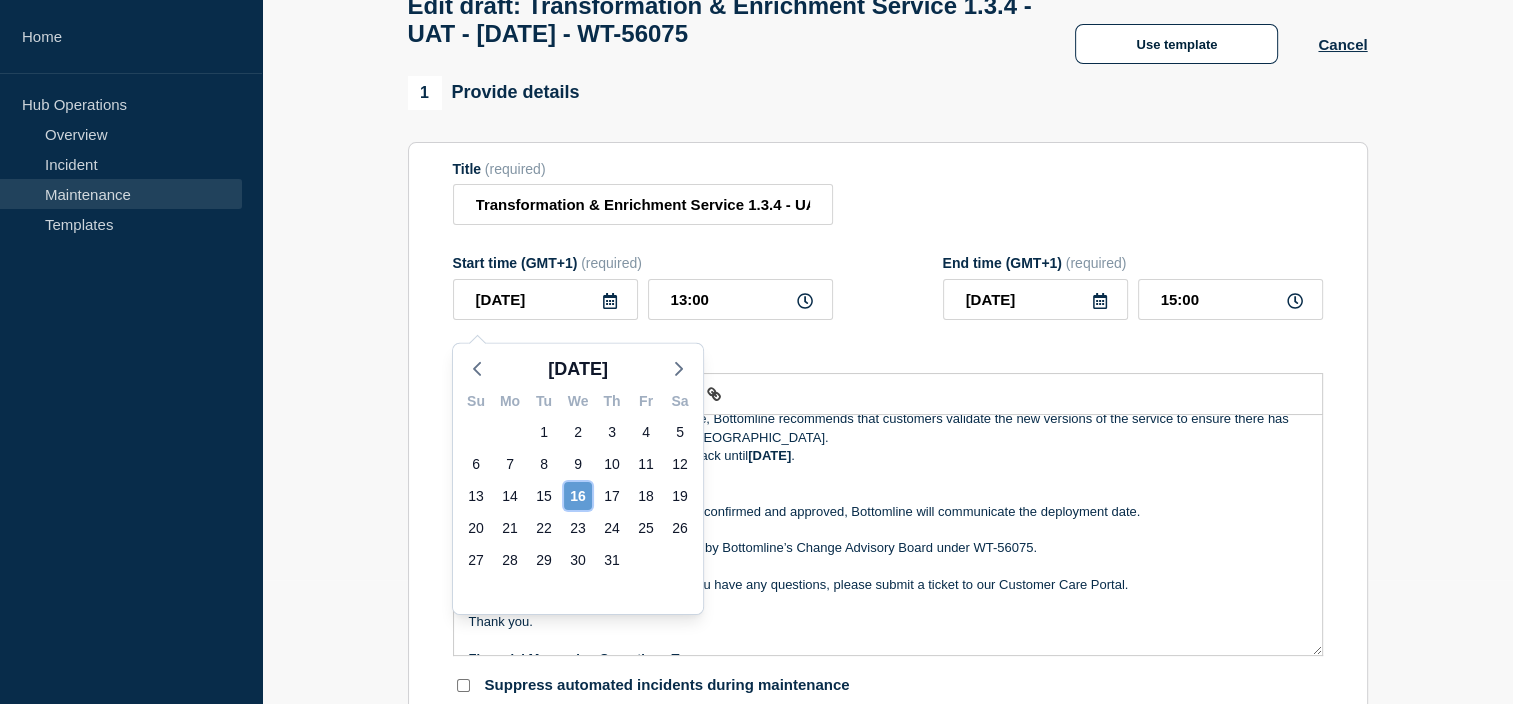click on "16" 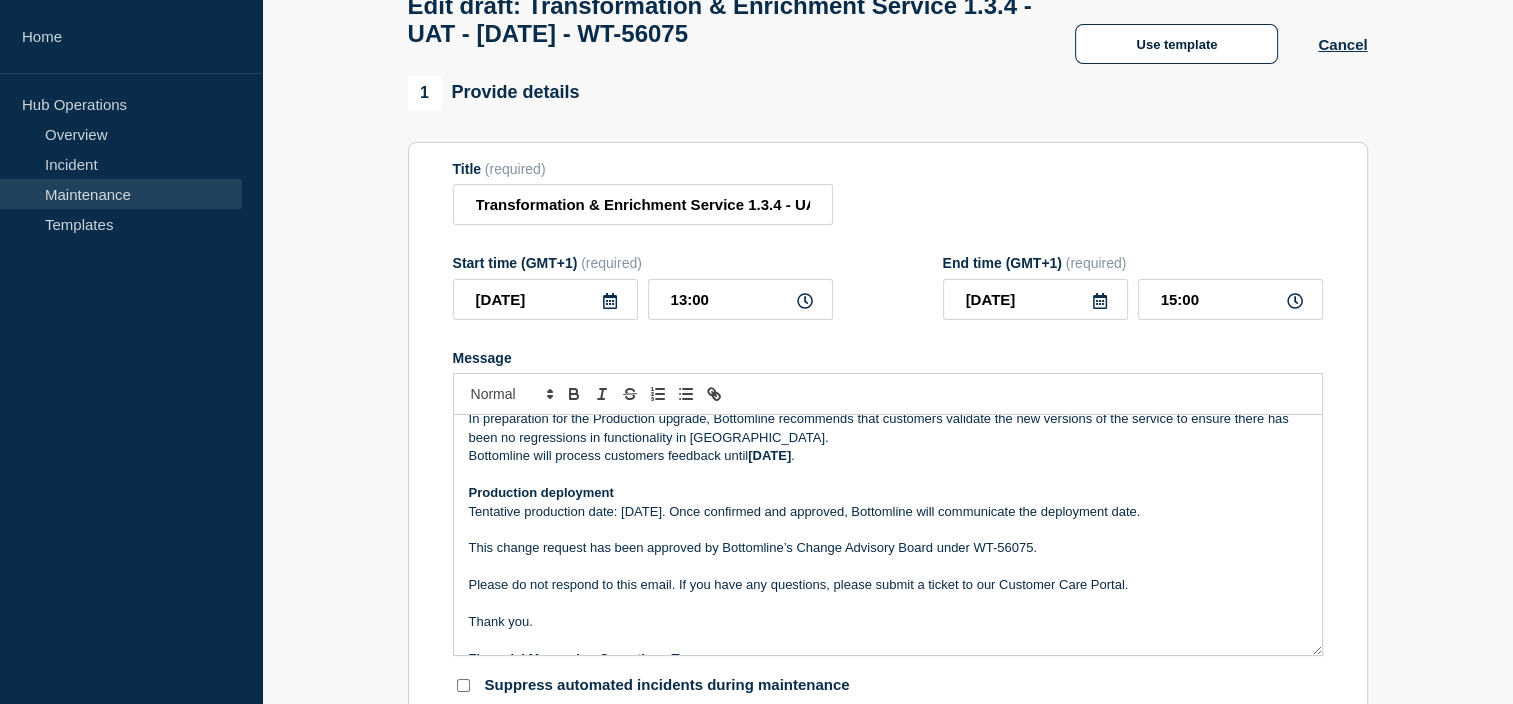 scroll, scrollTop: 227, scrollLeft: 0, axis: vertical 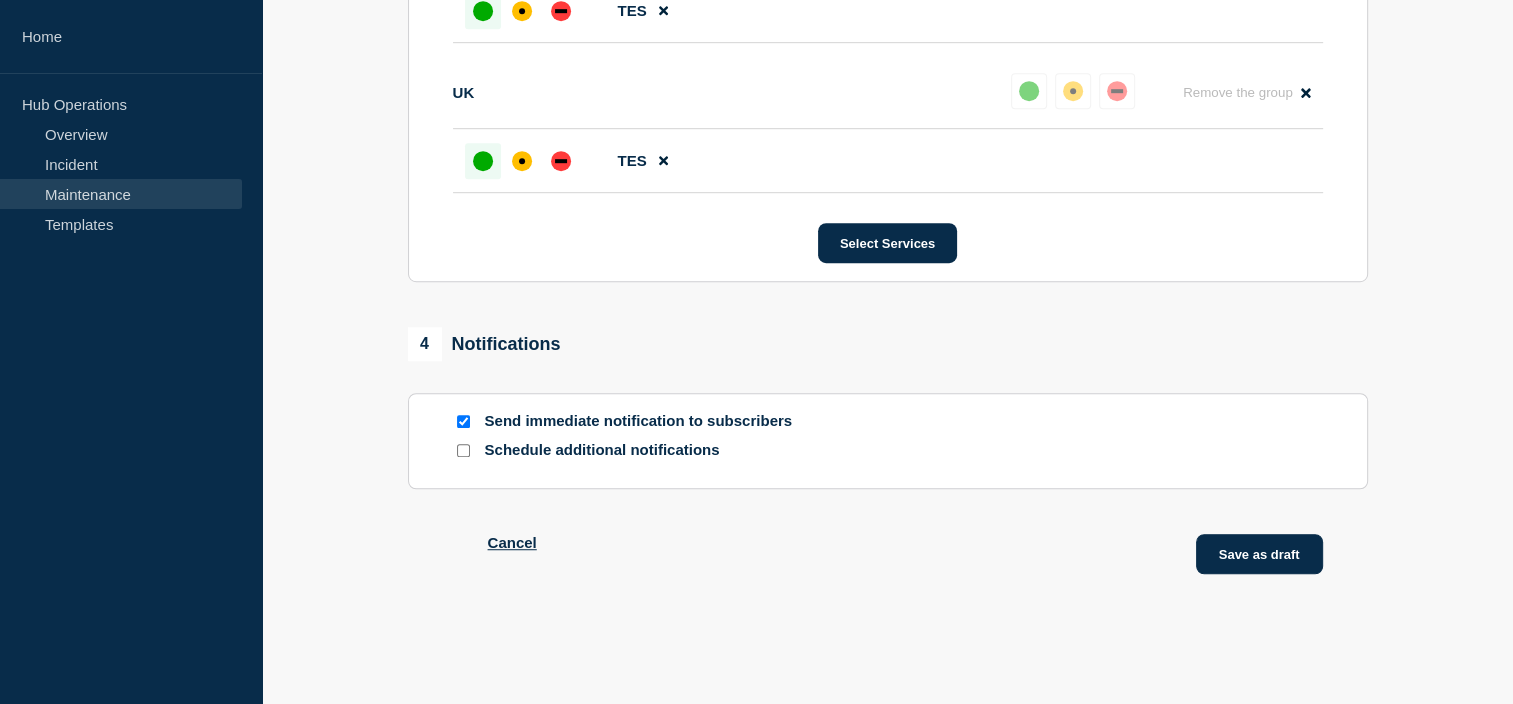 click on "Save as draft" at bounding box center [1259, 554] 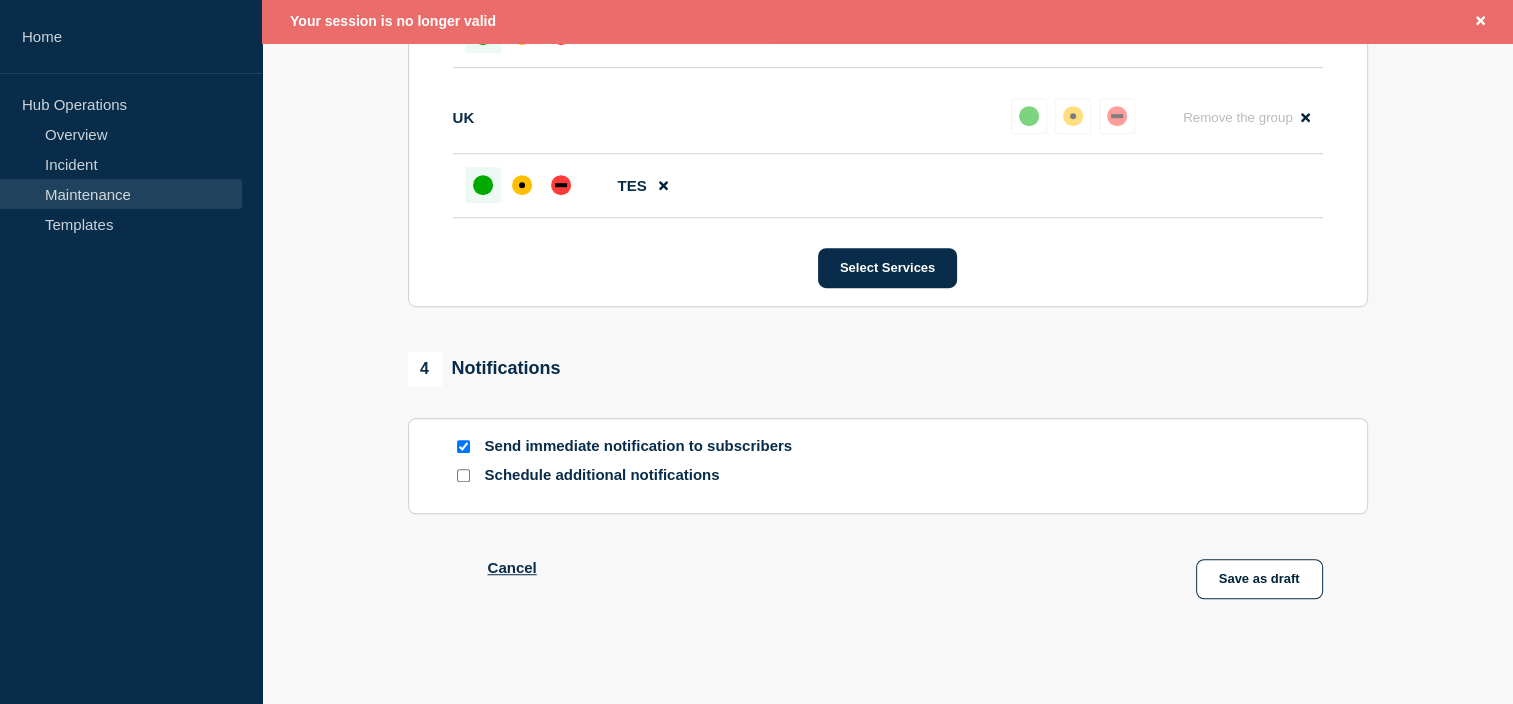 scroll, scrollTop: 1278, scrollLeft: 0, axis: vertical 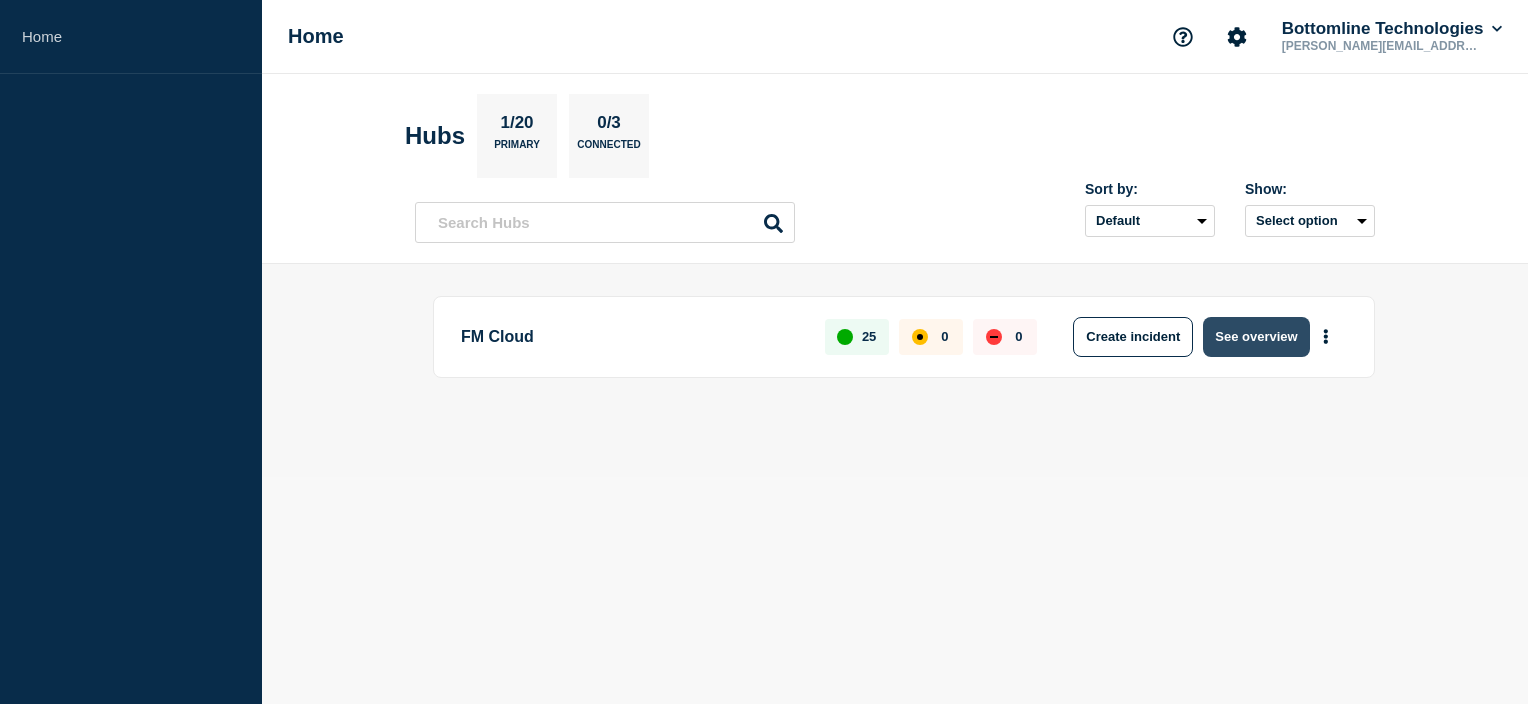 click on "See overview" at bounding box center [1256, 337] 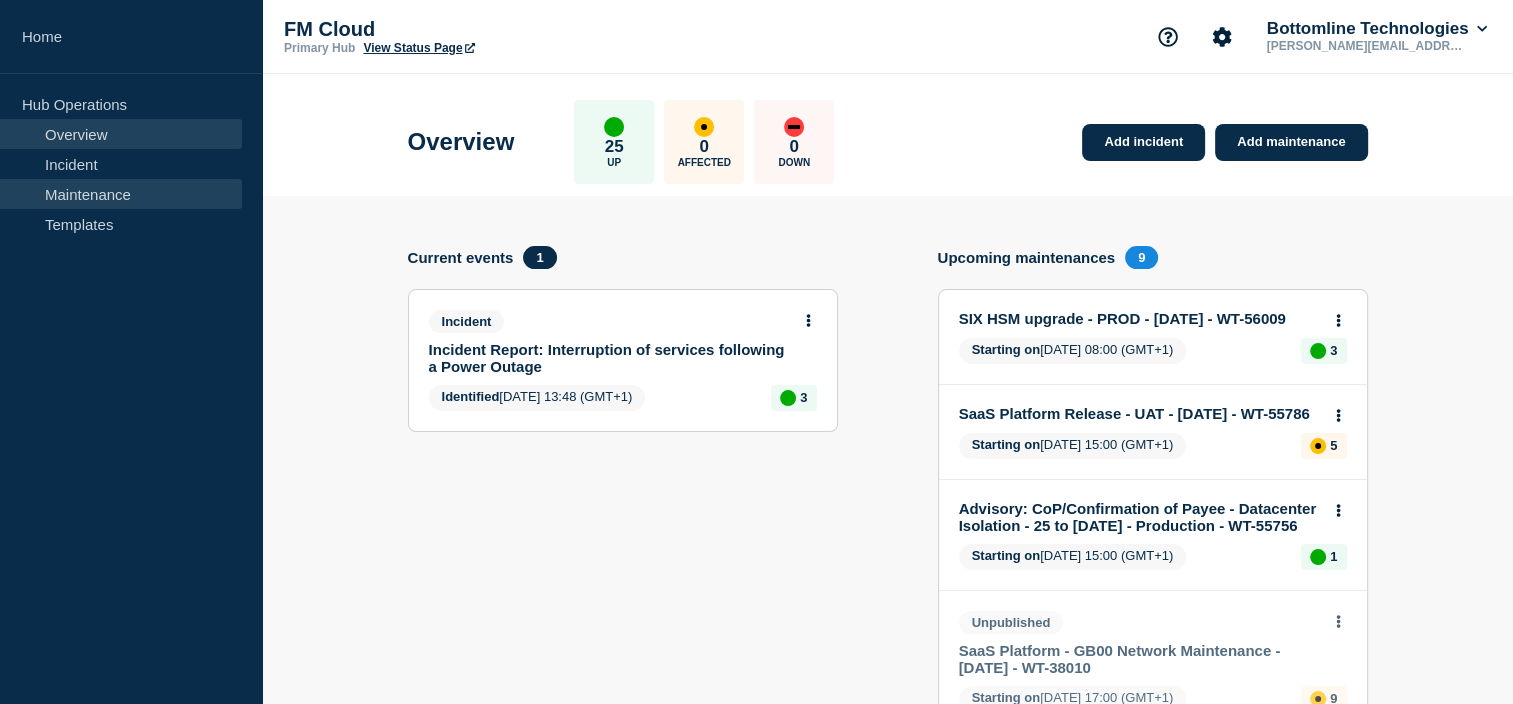 click on "Maintenance" at bounding box center (121, 194) 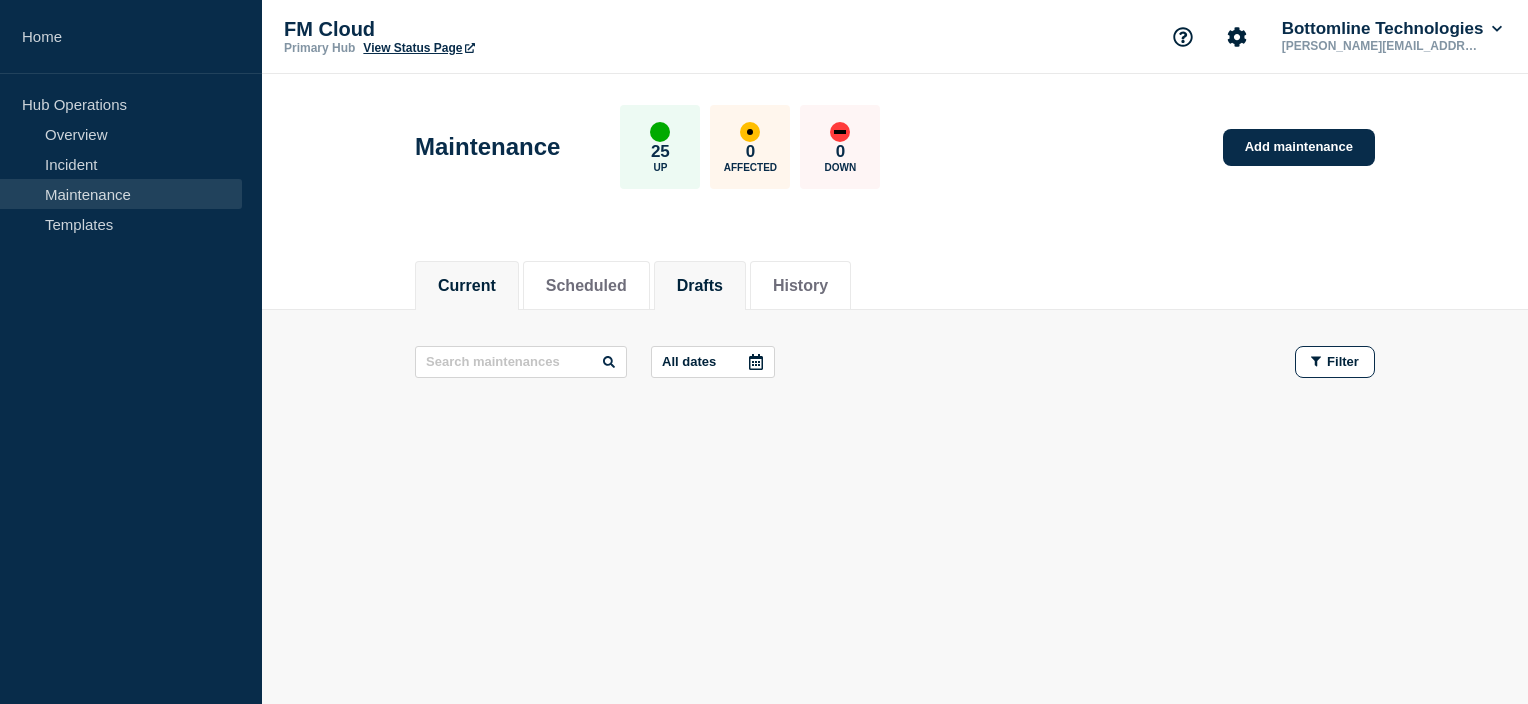click on "Drafts" 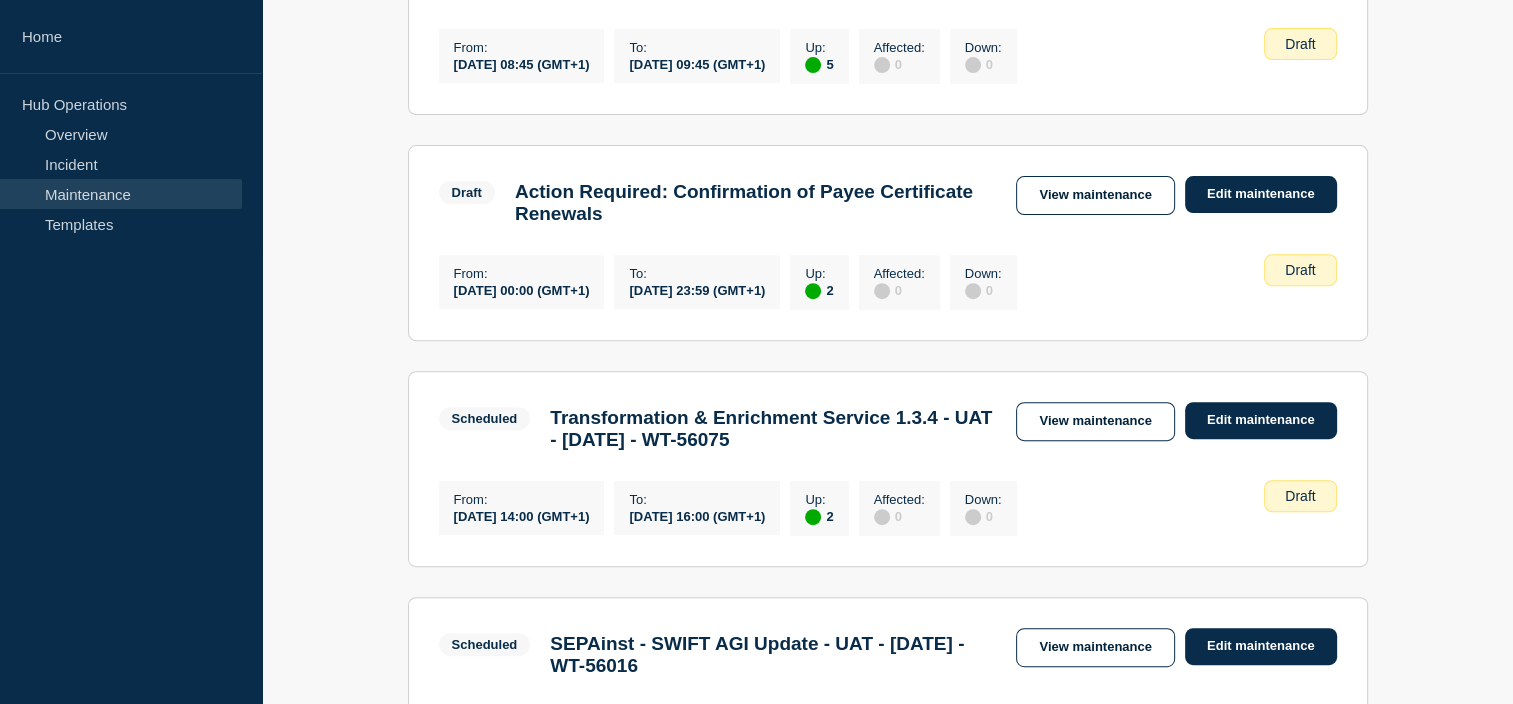 scroll, scrollTop: 718, scrollLeft: 0, axis: vertical 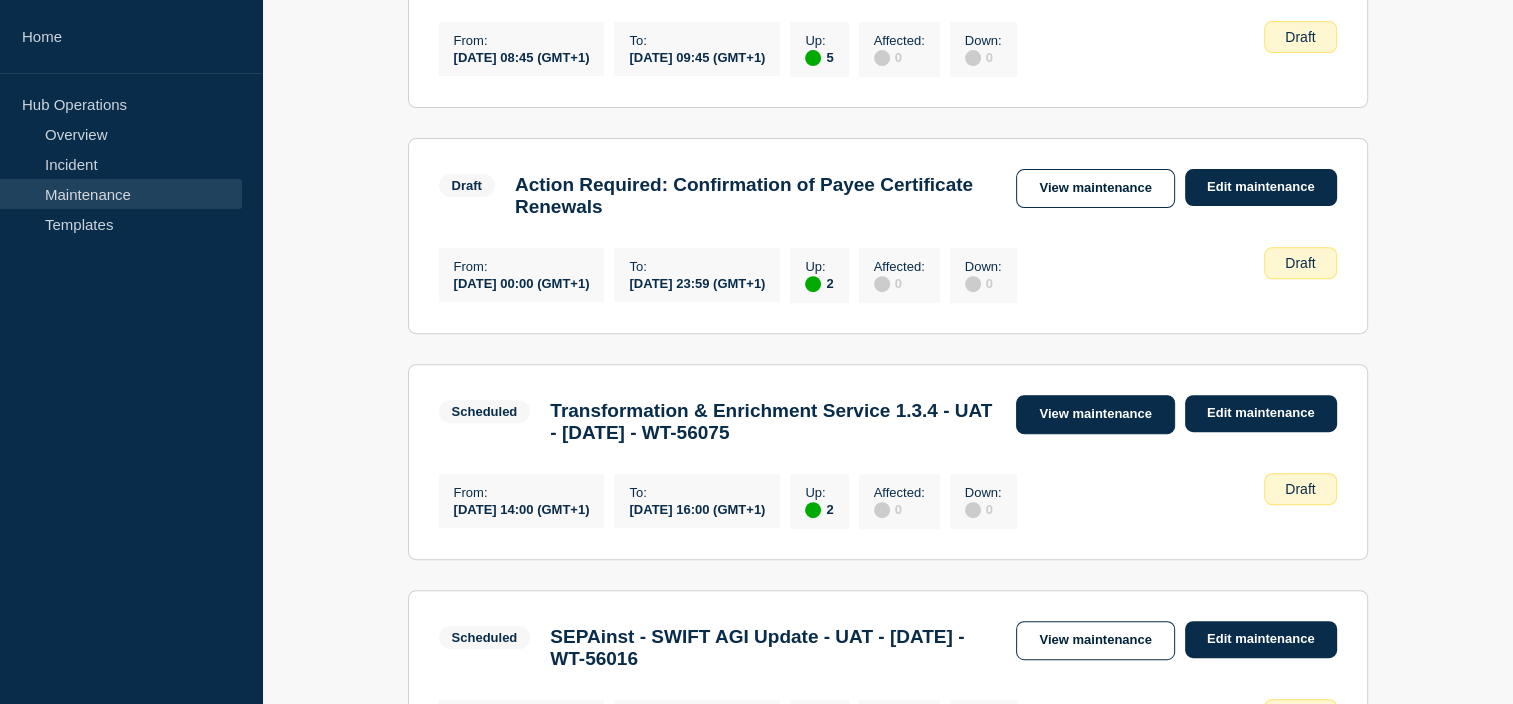 click on "View maintenance" at bounding box center (1095, 414) 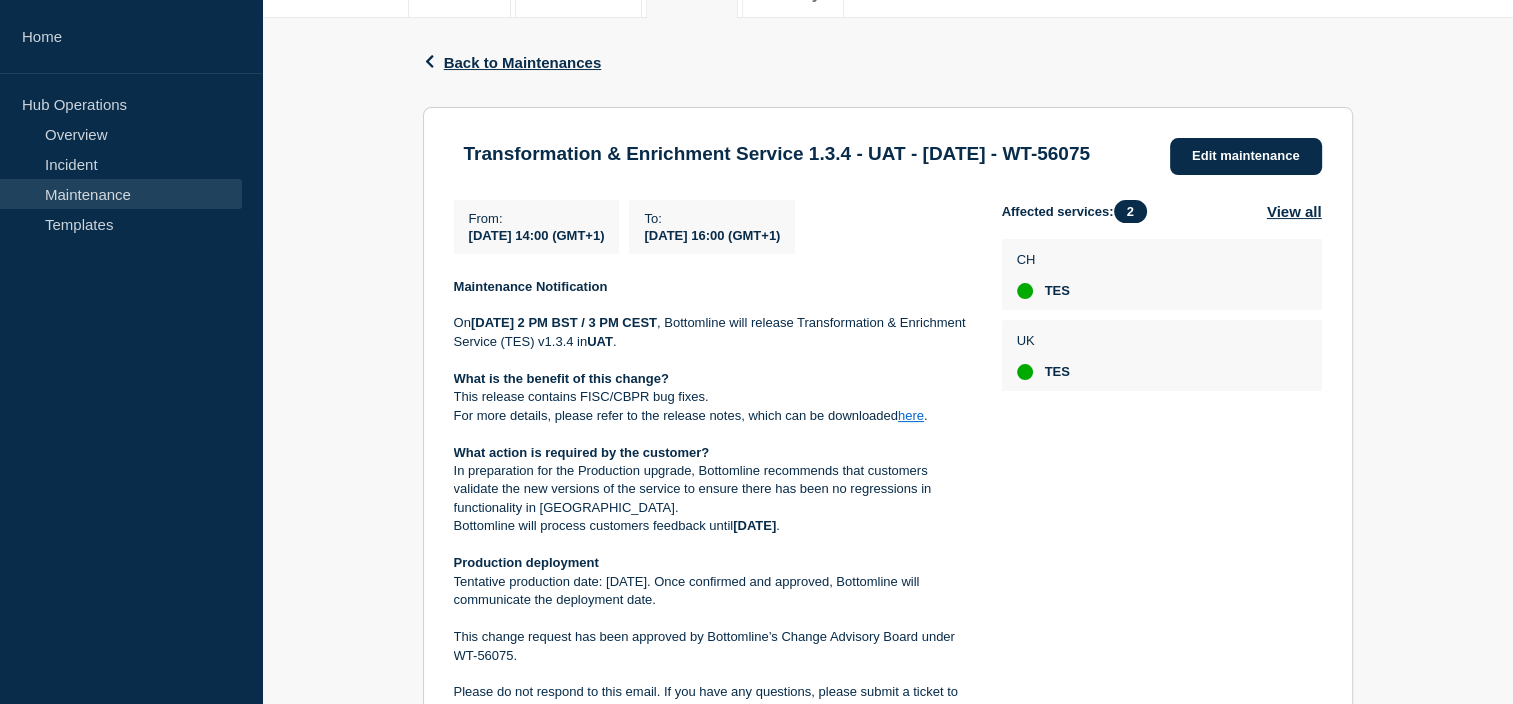 scroll, scrollTop: 432, scrollLeft: 0, axis: vertical 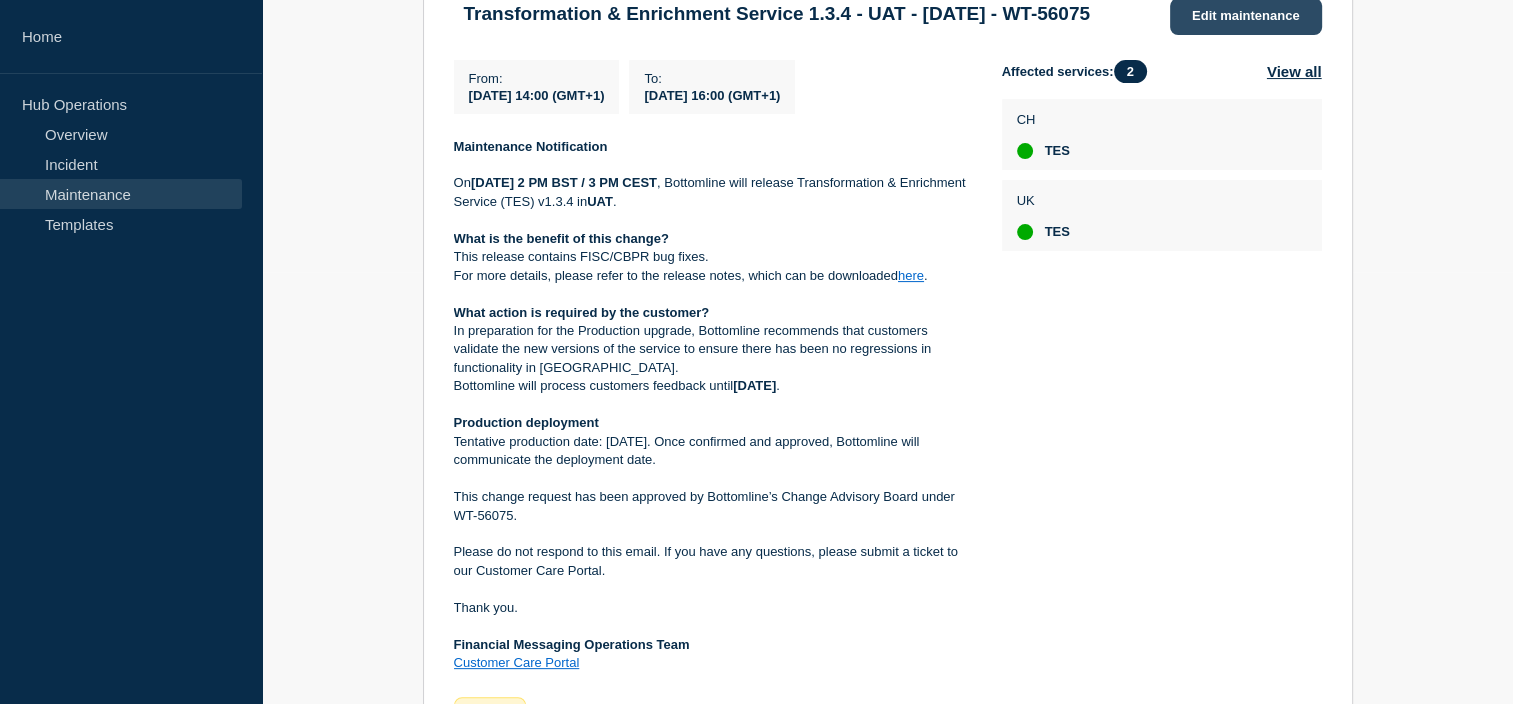 click on "Edit maintenance" 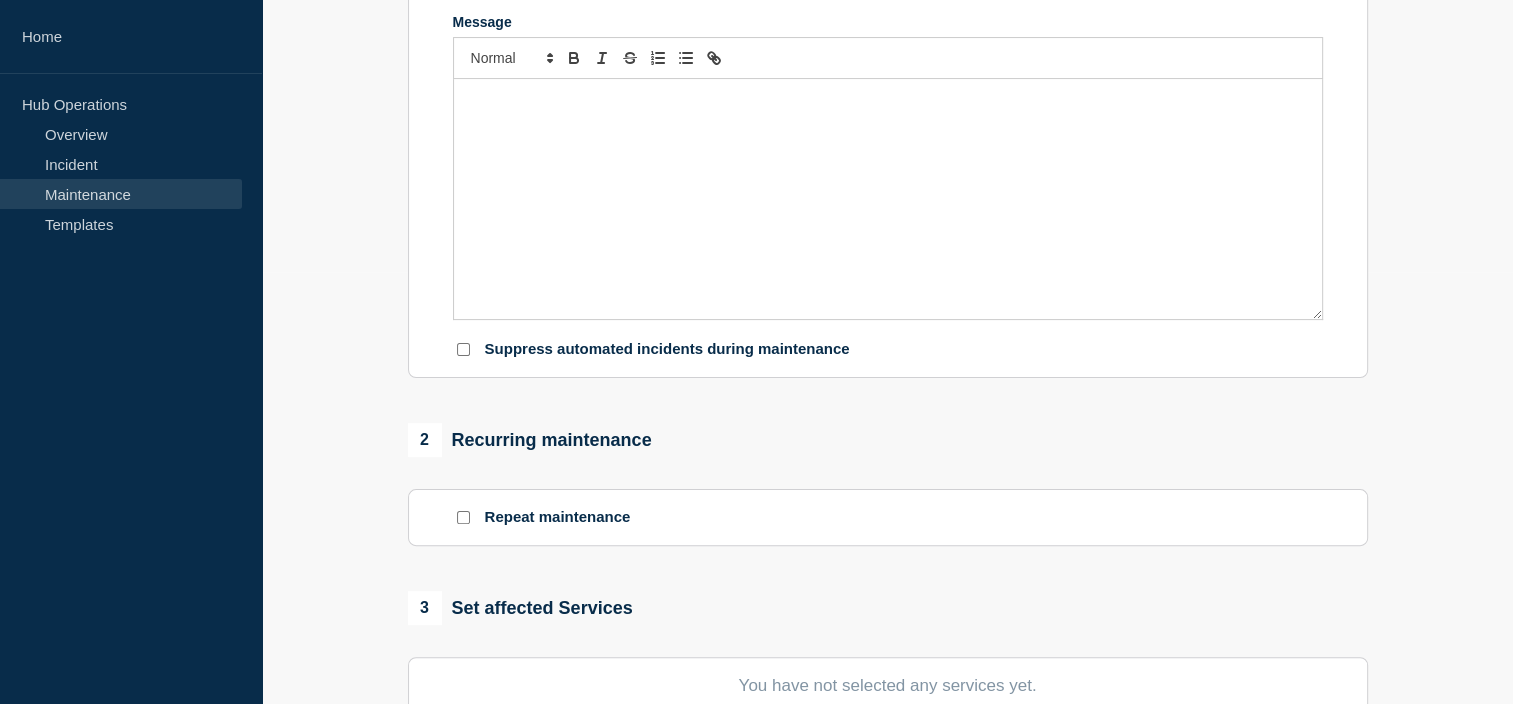 type on "Transformation & Enrichment Service 1.3.4 - UAT - [DATE] - WT-56075" 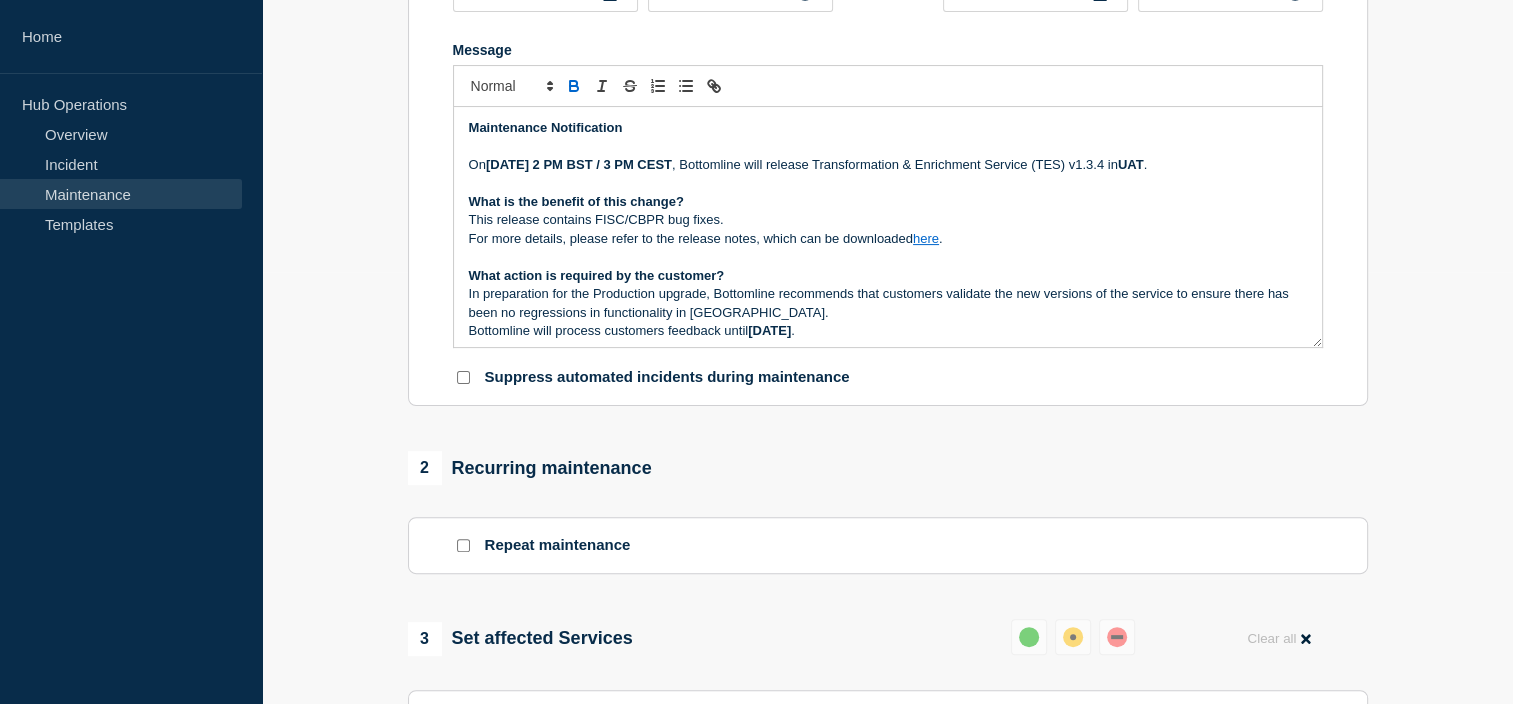 scroll, scrollTop: 38, scrollLeft: 0, axis: vertical 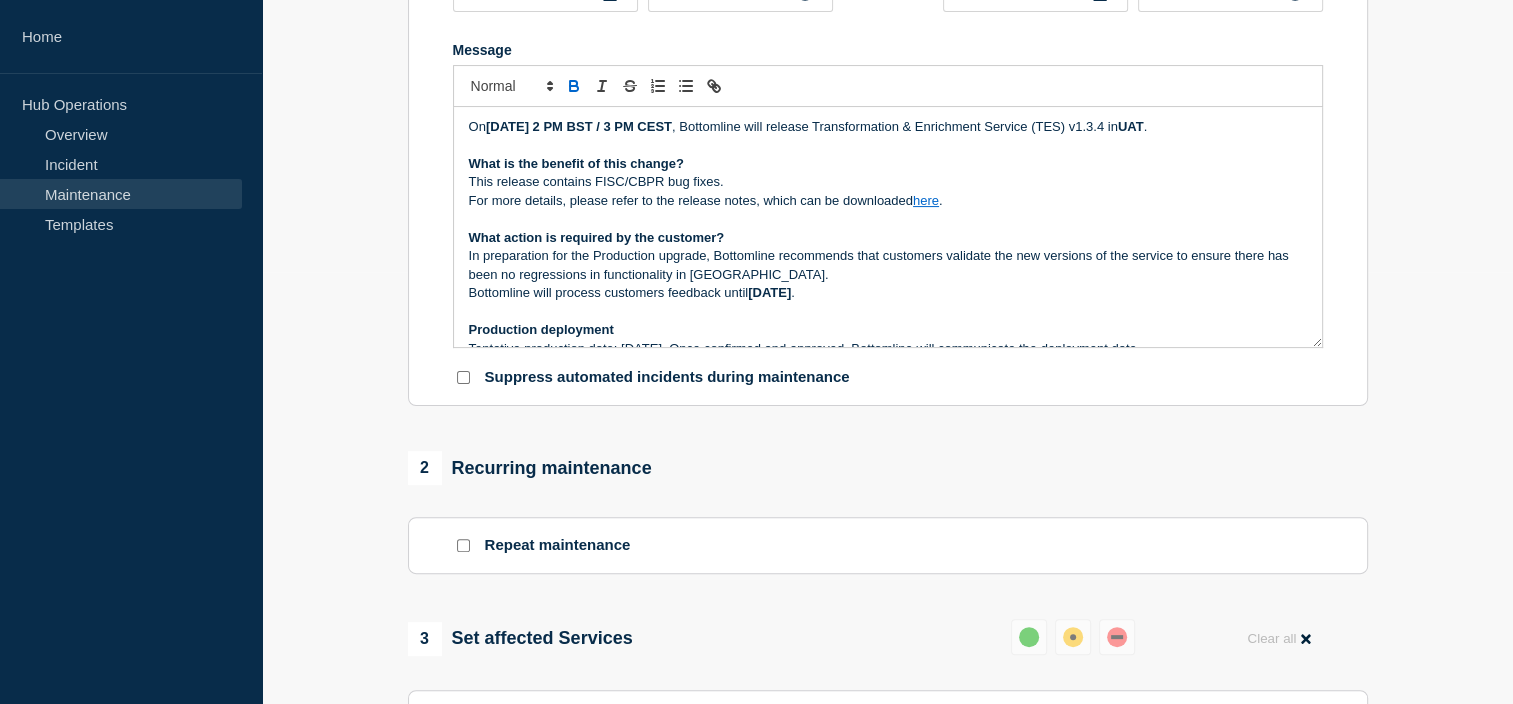 click on "[DATE]" at bounding box center [769, 292] 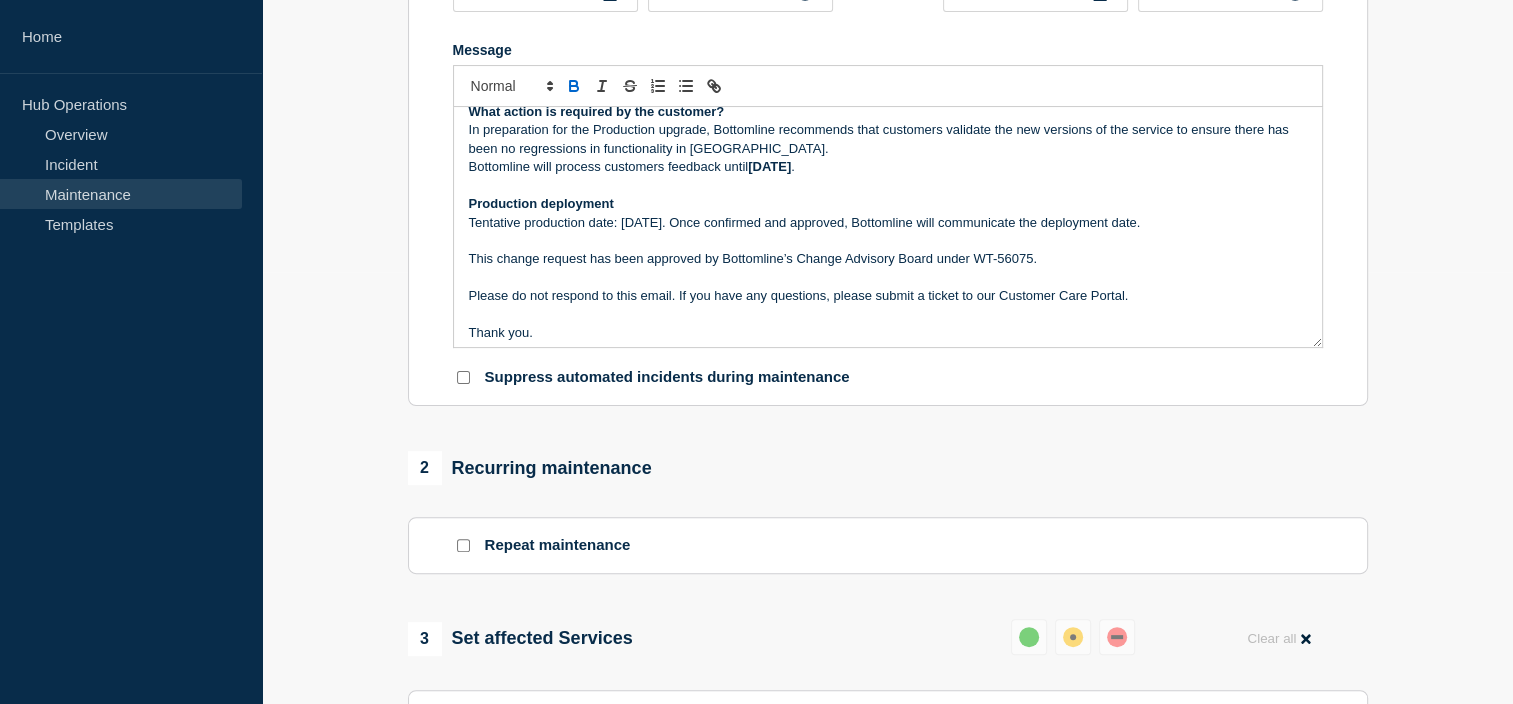 scroll, scrollTop: 164, scrollLeft: 0, axis: vertical 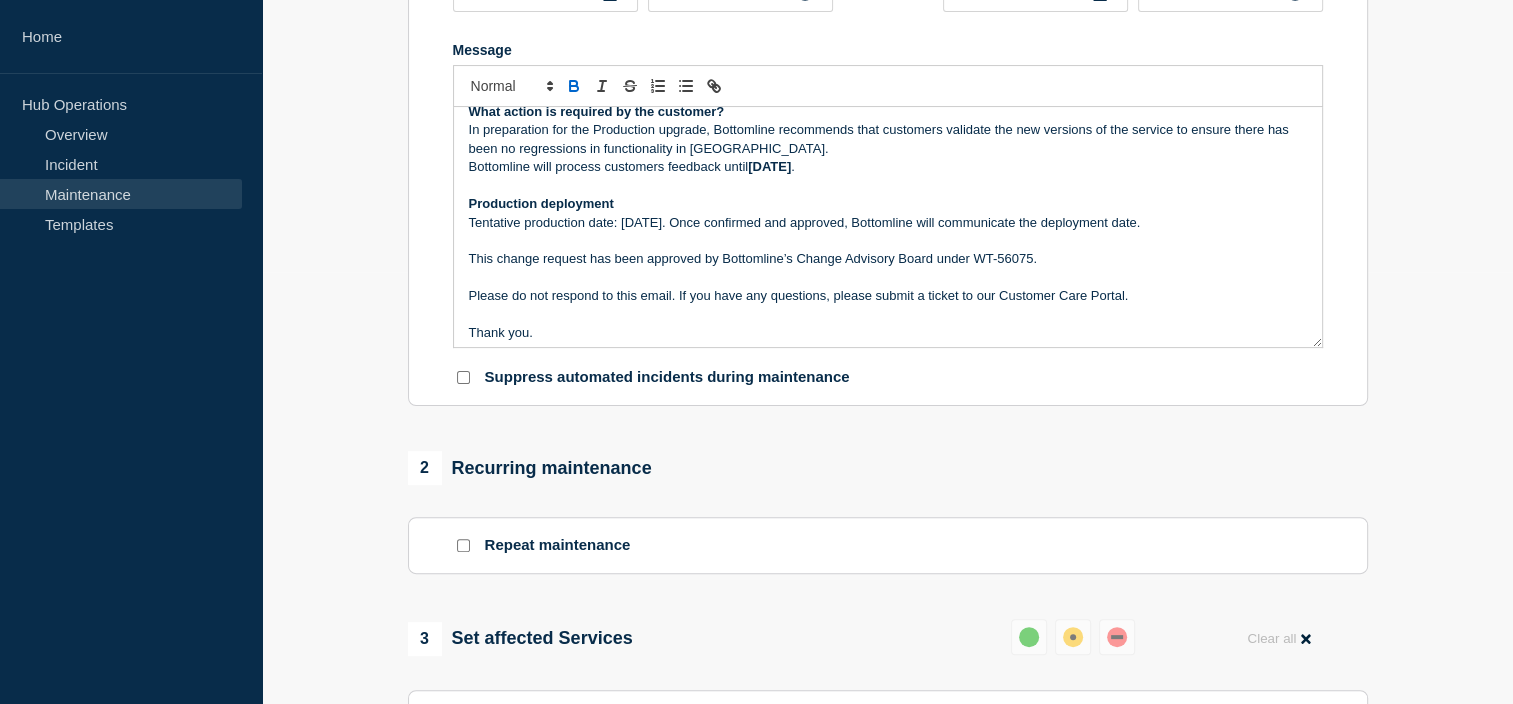 click on "Tentative production date: [DATE]. Once confirmed and approved, Bottomline will communicate the deployment date." at bounding box center [888, 223] 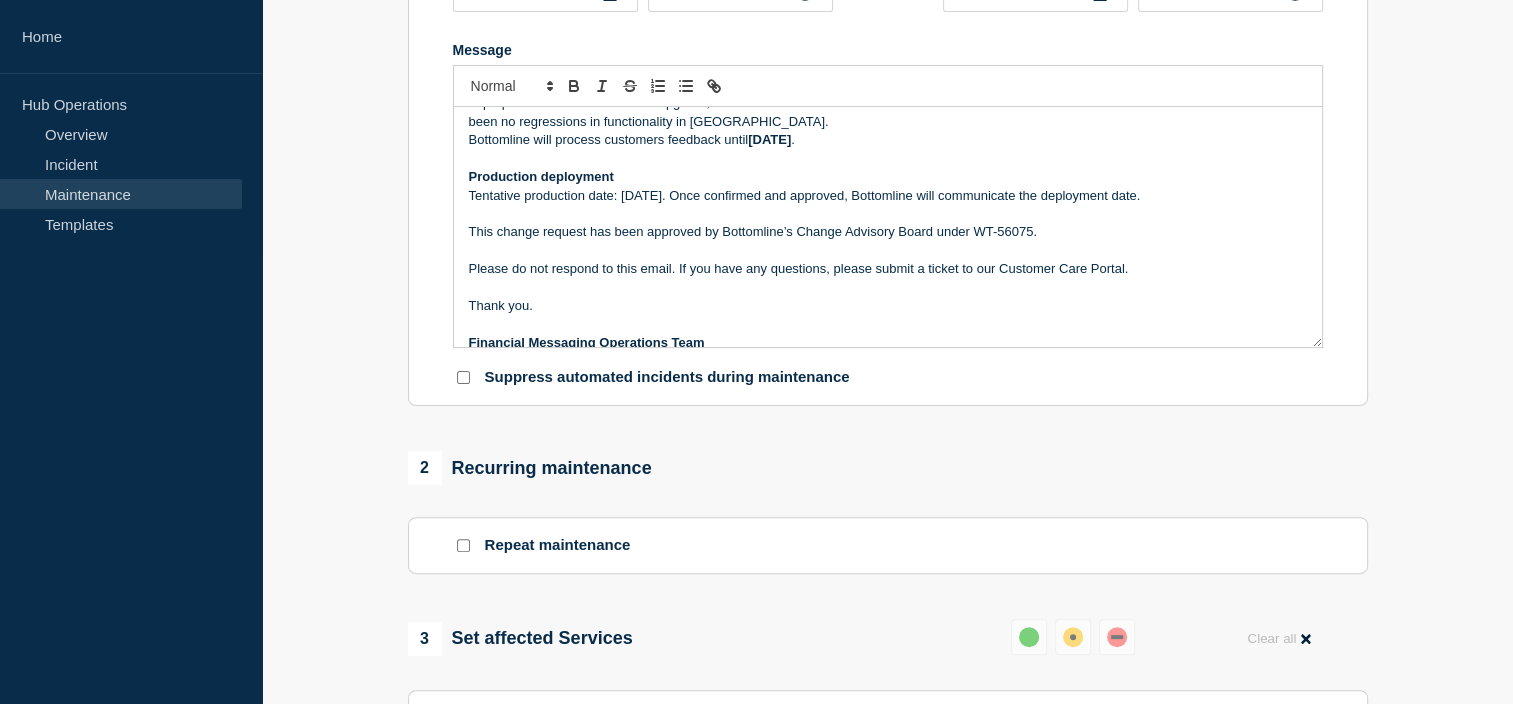 scroll, scrollTop: 0, scrollLeft: 0, axis: both 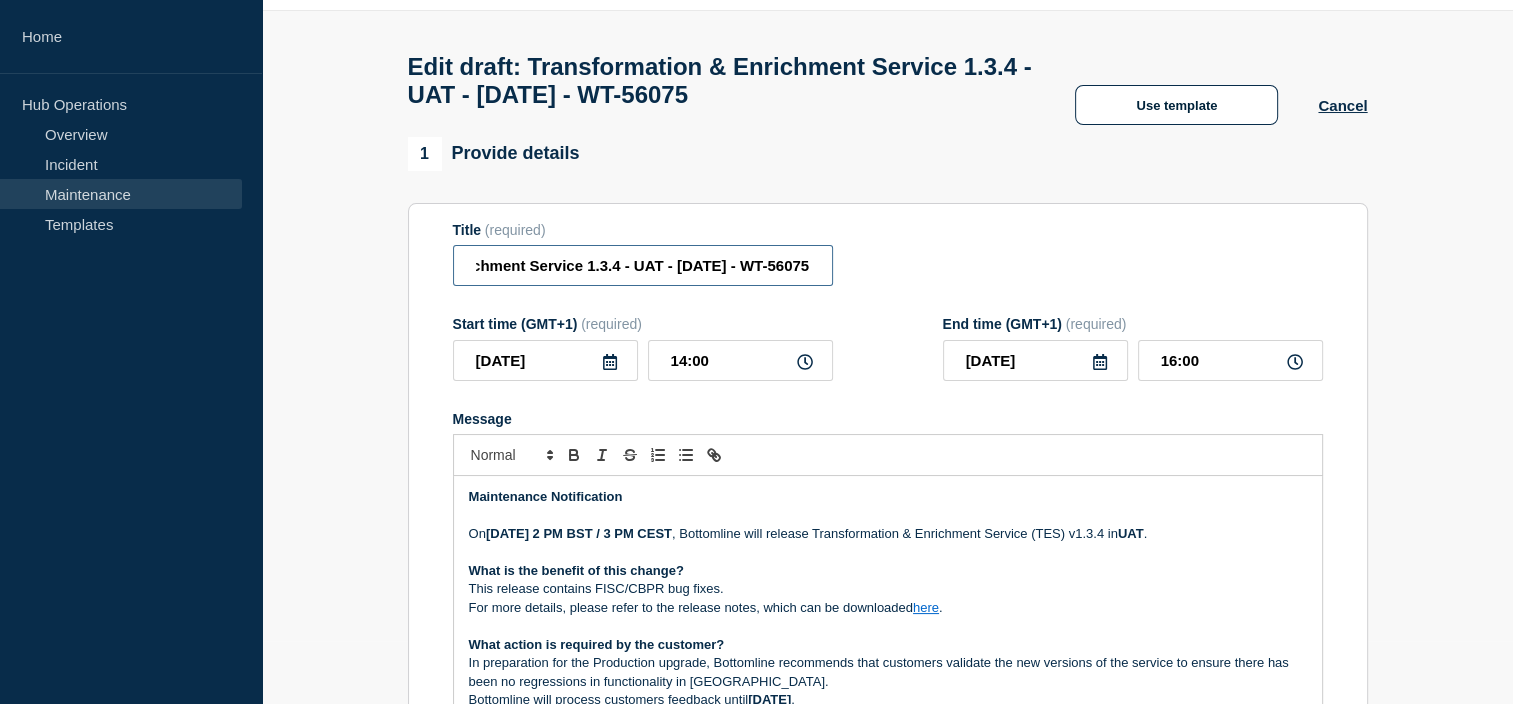 drag, startPoint x: 757, startPoint y: 272, endPoint x: 892, endPoint y: 278, distance: 135.13327 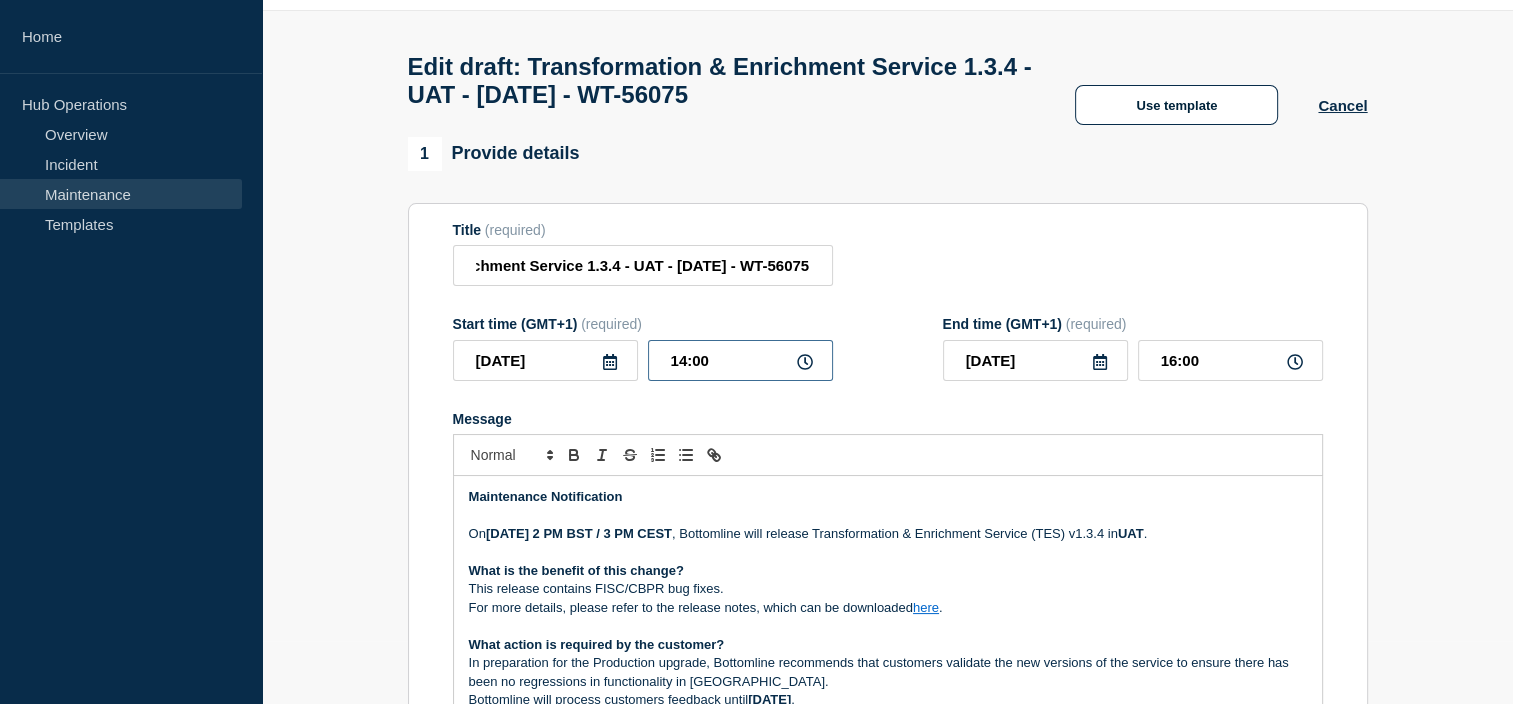 scroll, scrollTop: 0, scrollLeft: 0, axis: both 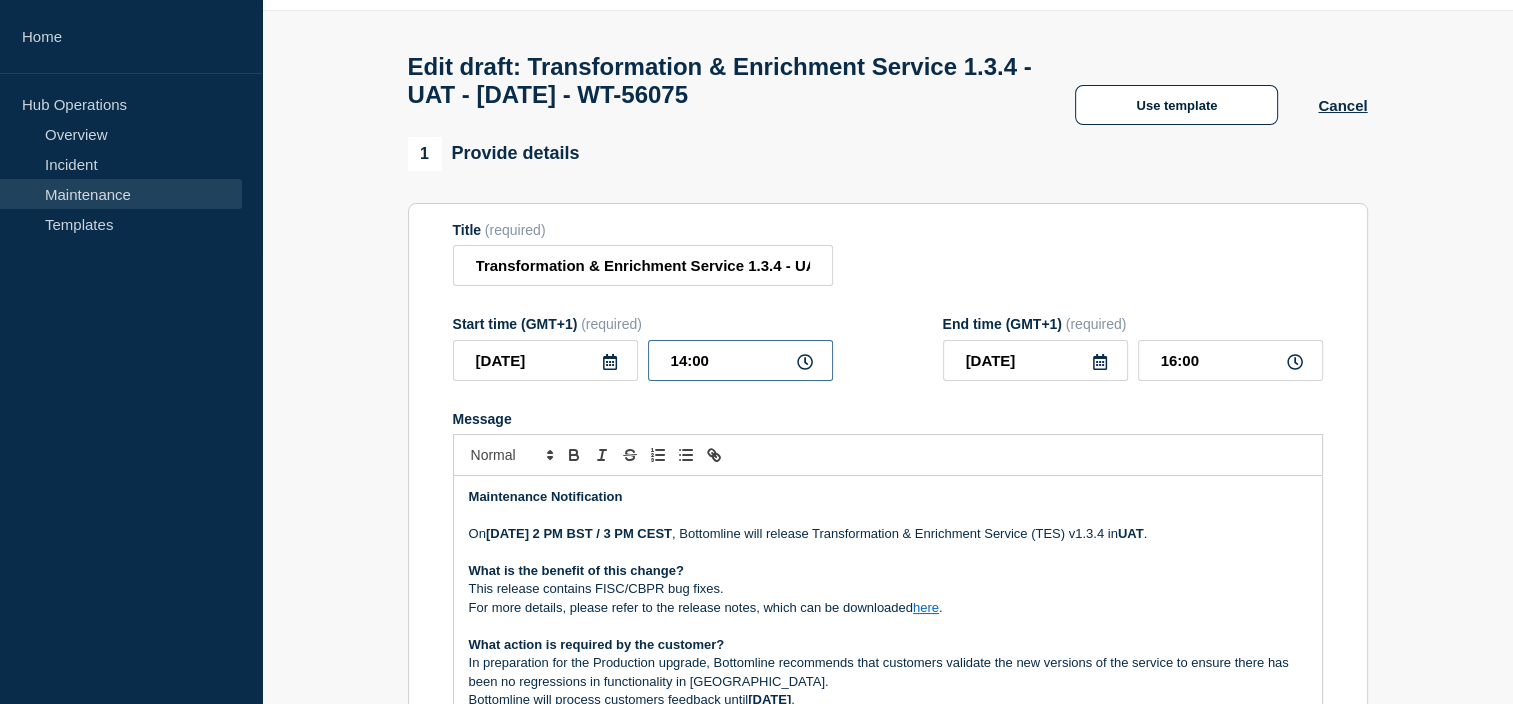 click on "14:00" at bounding box center [740, 360] 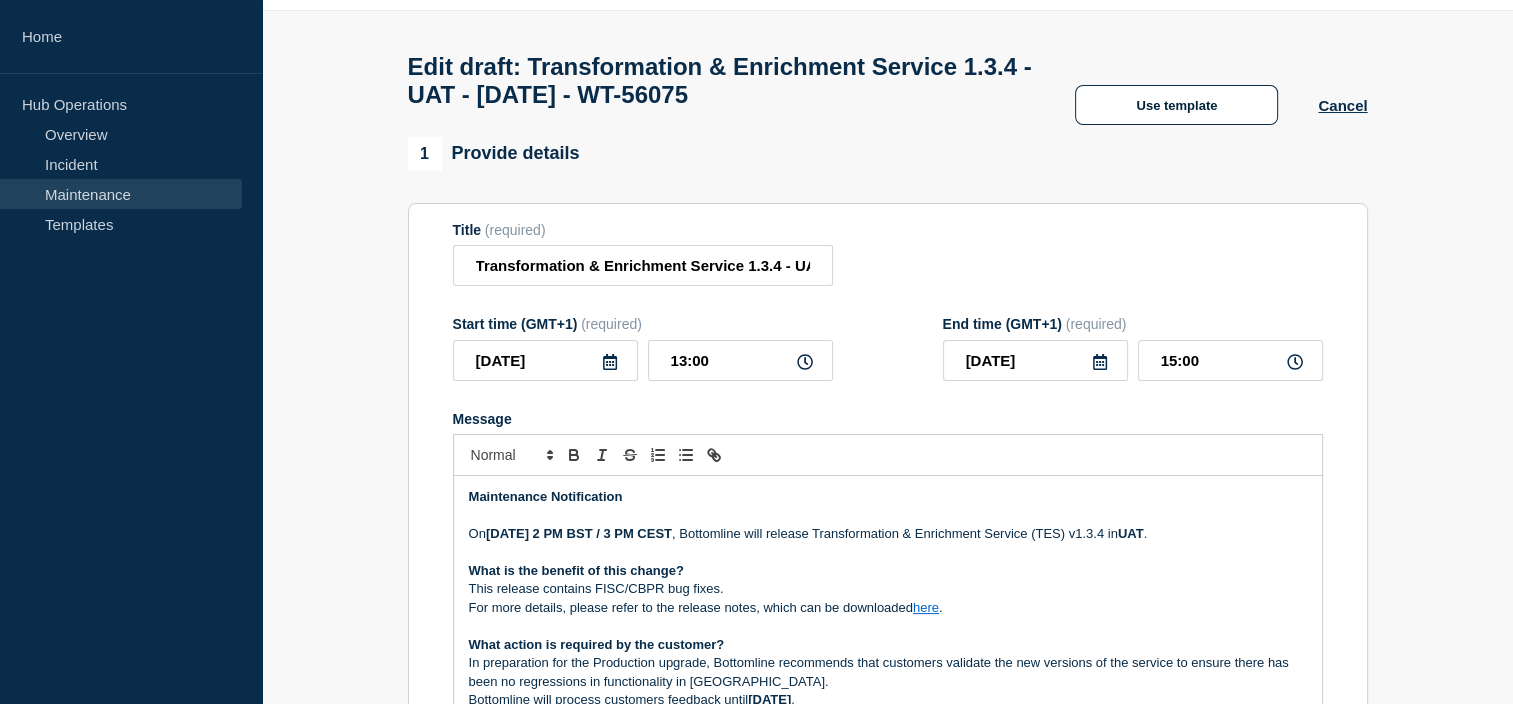 click on "Message" at bounding box center (888, 419) 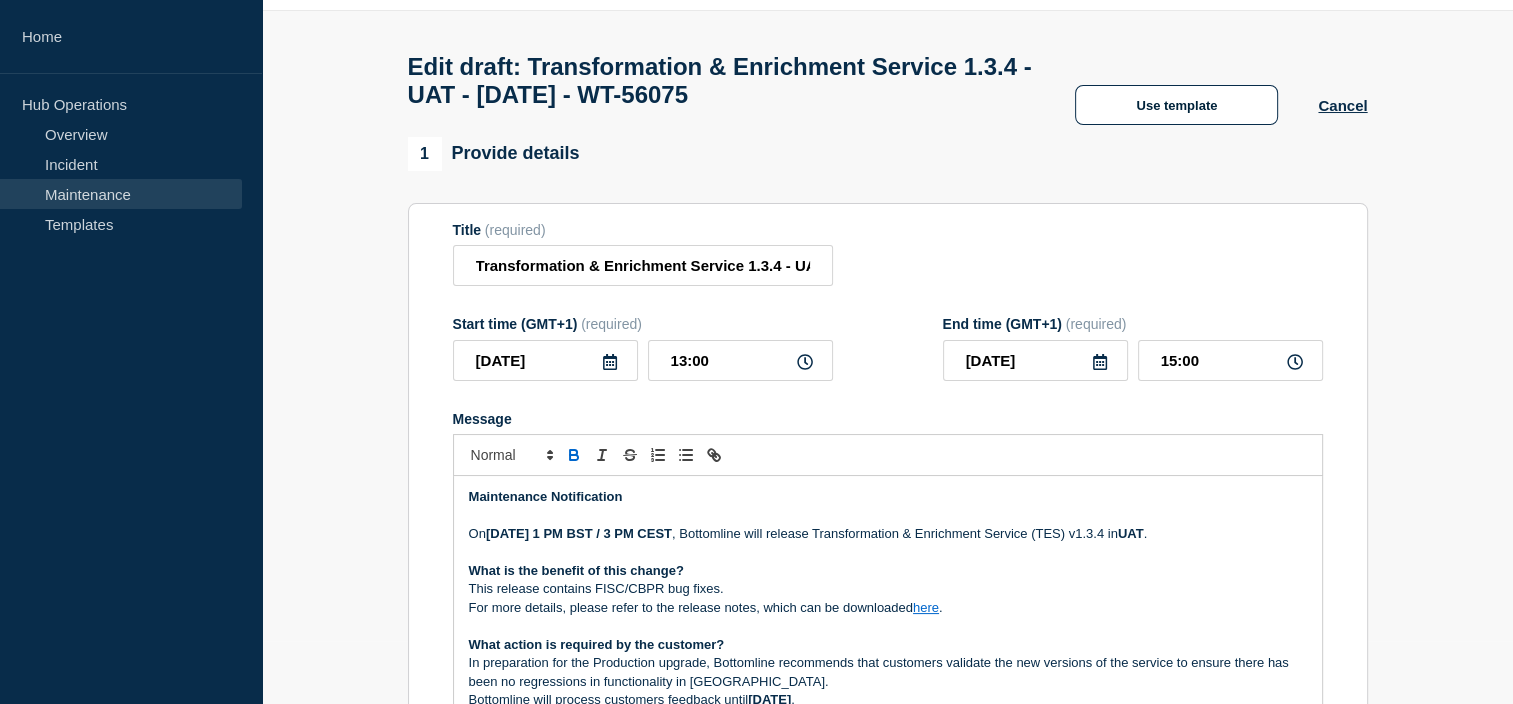 click on "[DATE] 1 PM BST / 3 PM CEST" at bounding box center [579, 533] 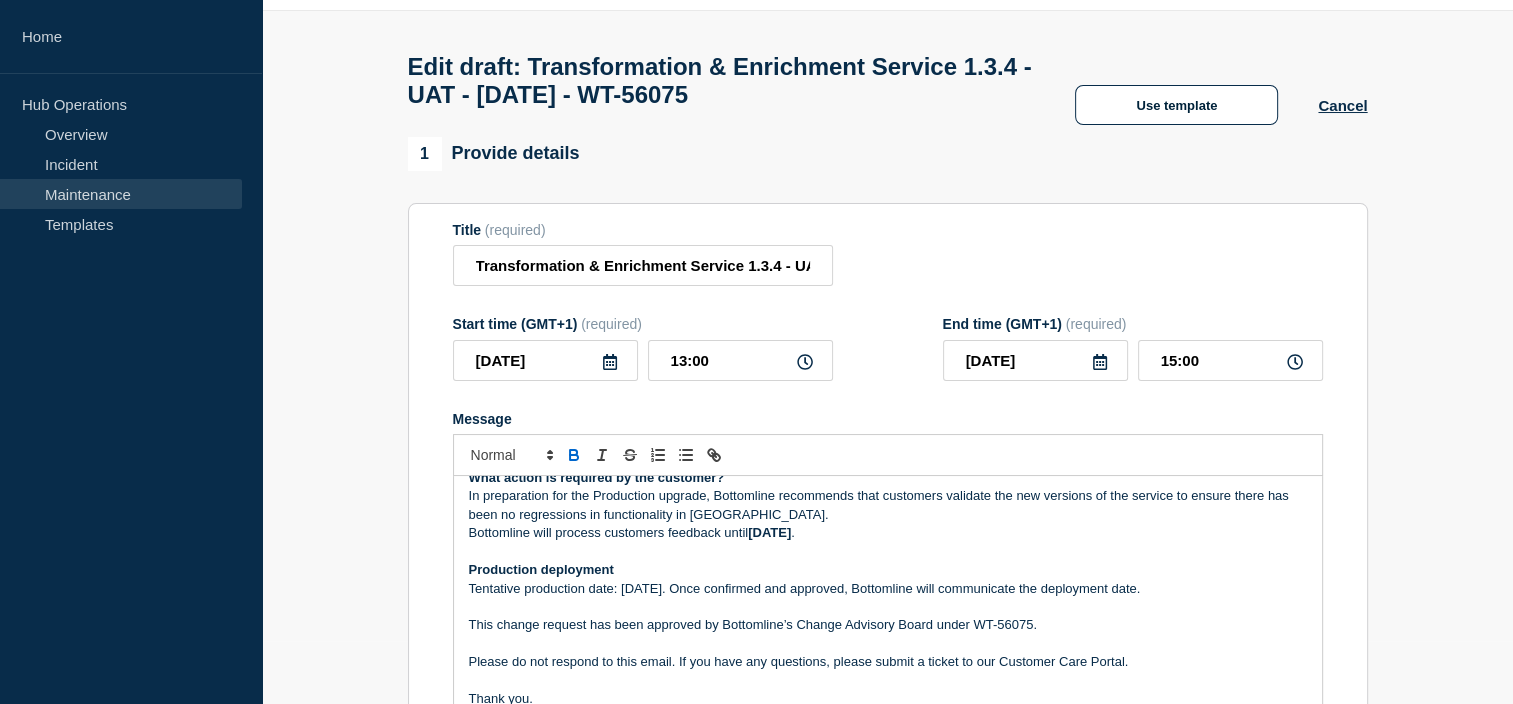 scroll, scrollTop: 168, scrollLeft: 0, axis: vertical 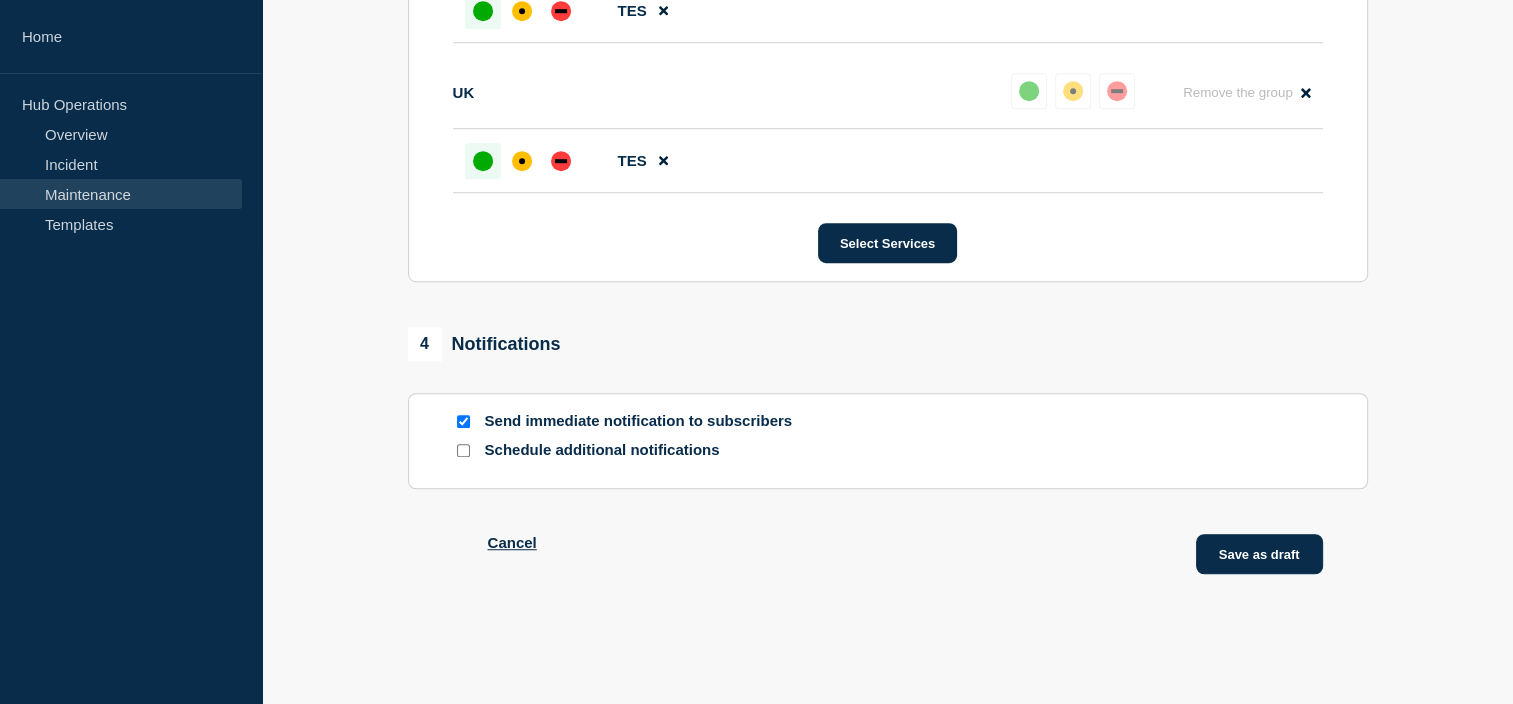 click on "Save as draft" at bounding box center (1259, 554) 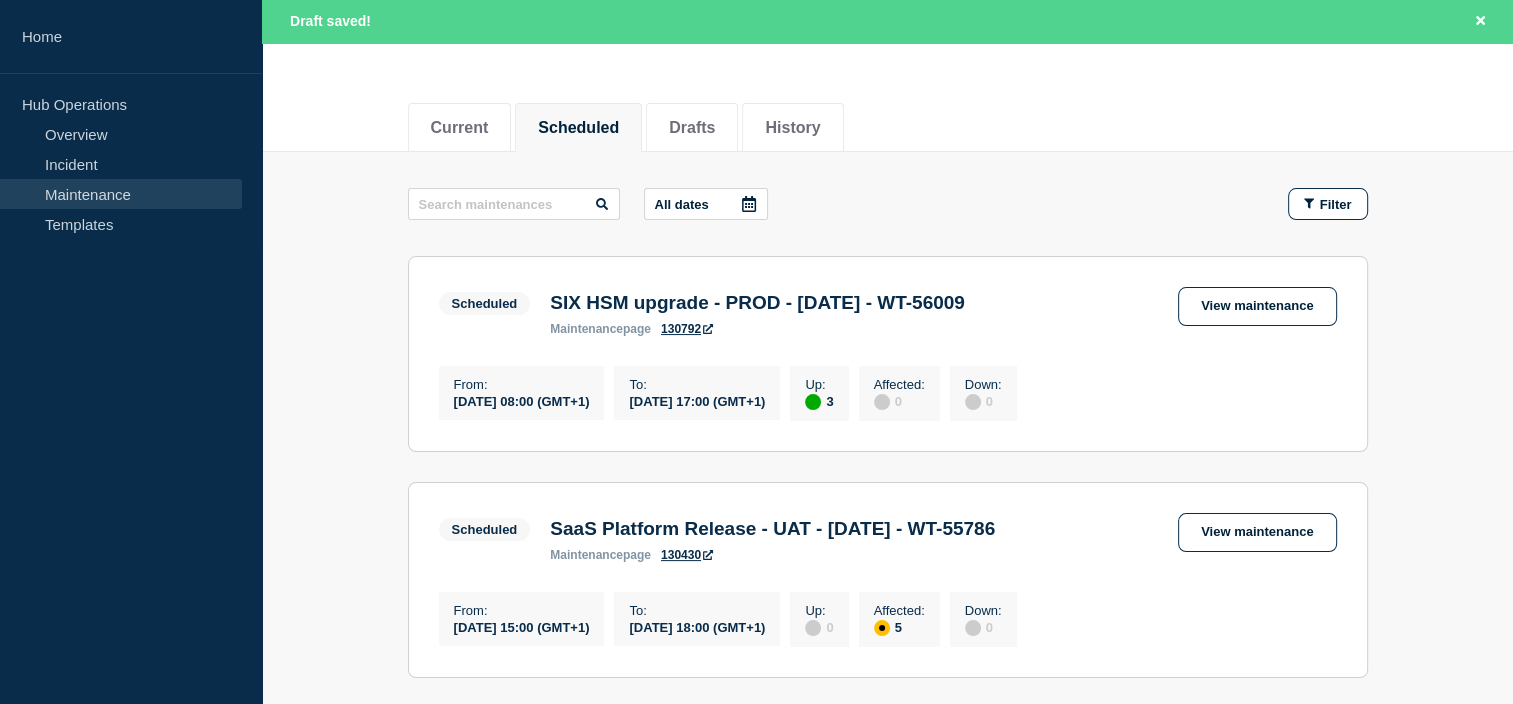 scroll, scrollTop: 248, scrollLeft: 0, axis: vertical 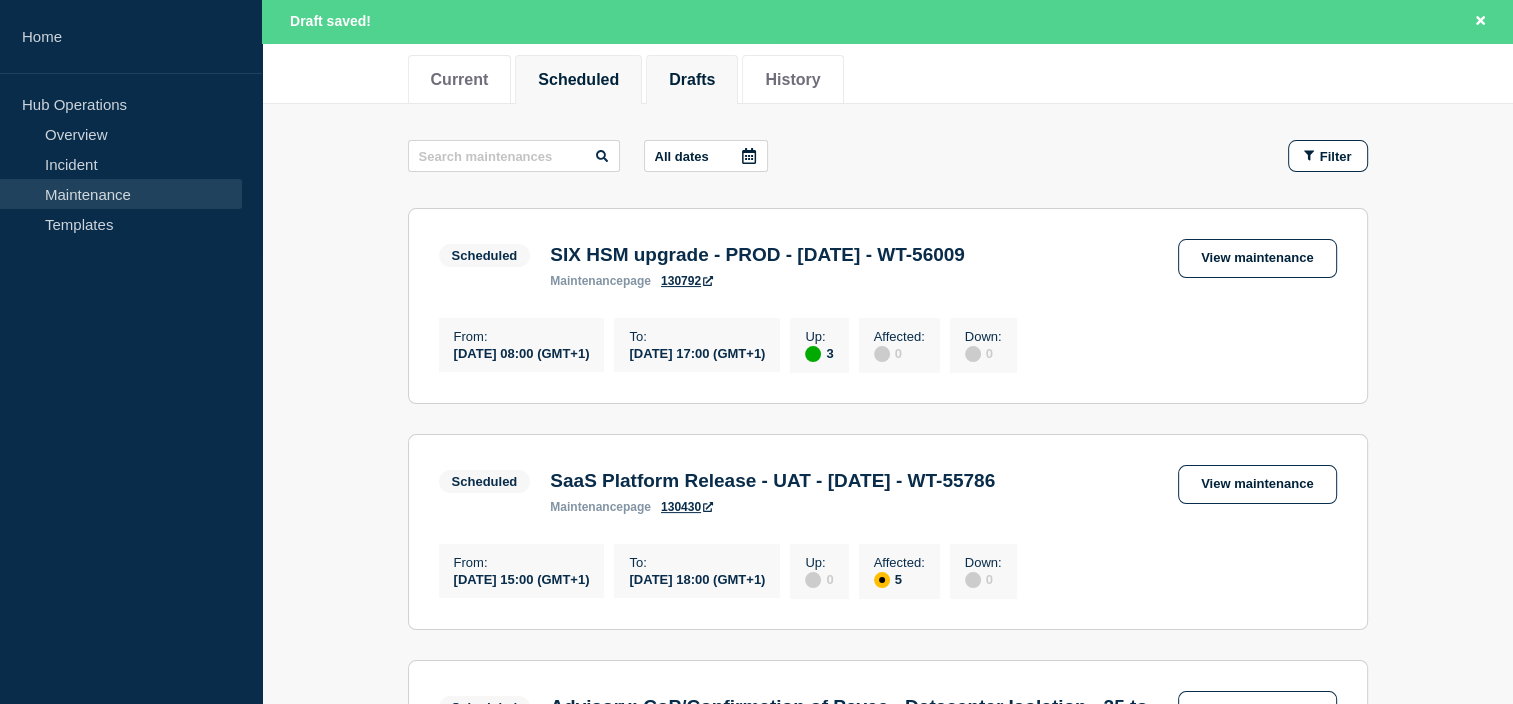 click on "Drafts" at bounding box center [692, 80] 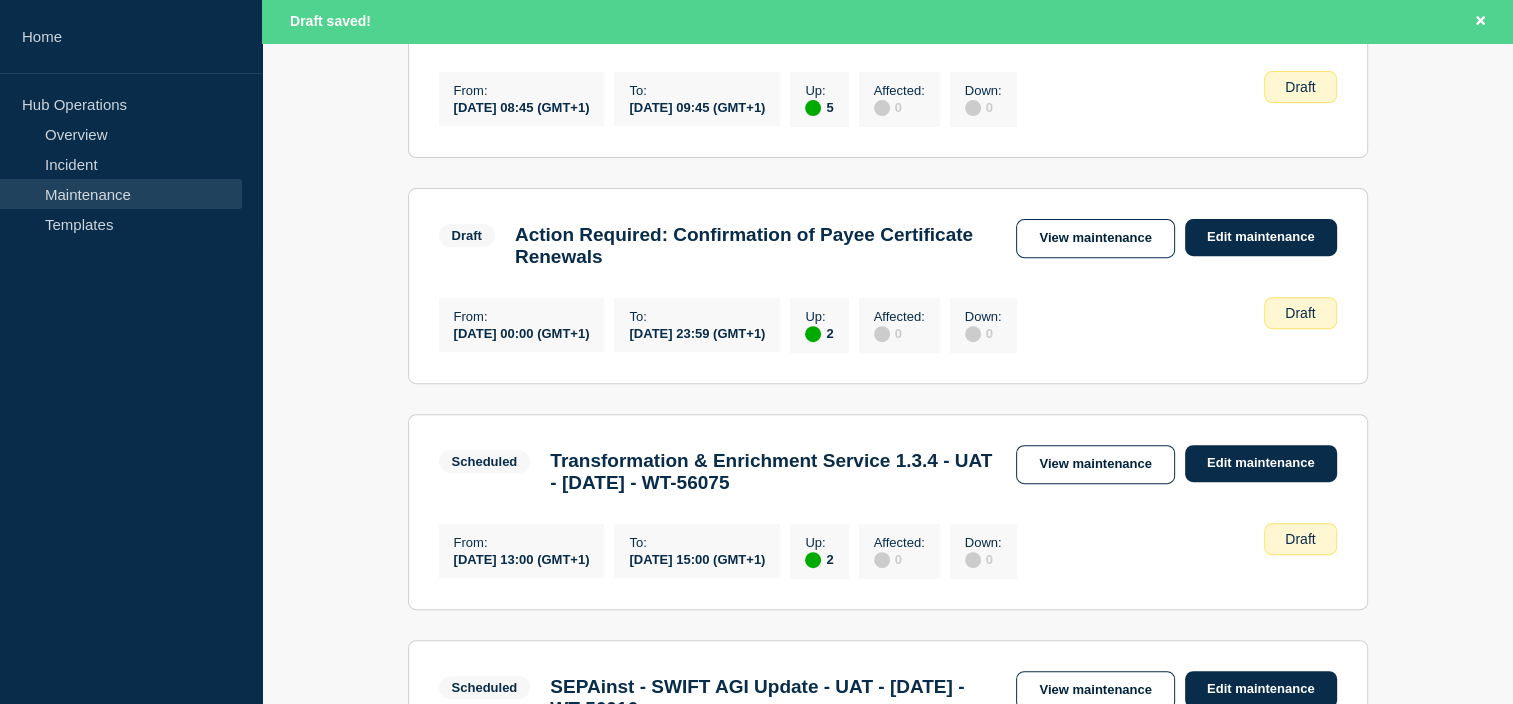 scroll, scrollTop: 719, scrollLeft: 0, axis: vertical 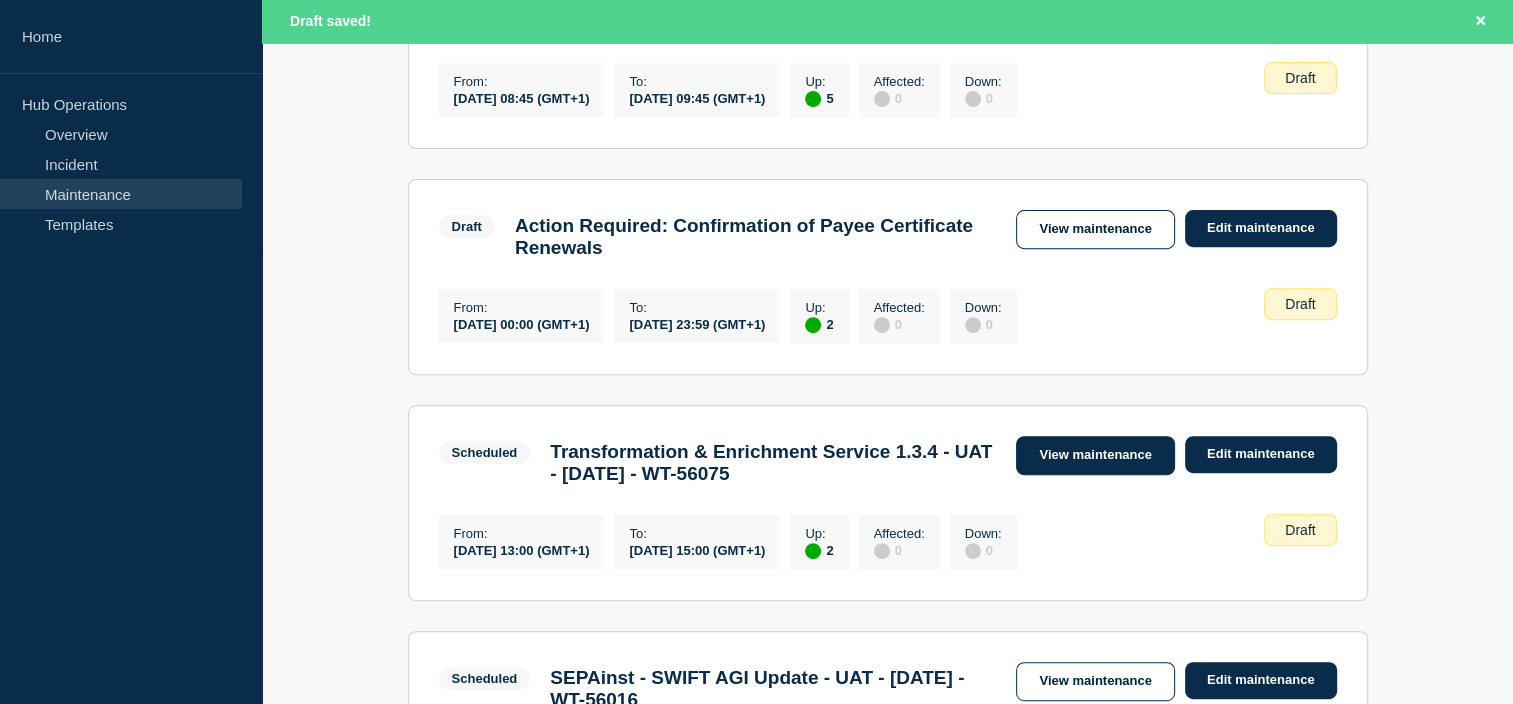 click on "View maintenance" at bounding box center (1095, 455) 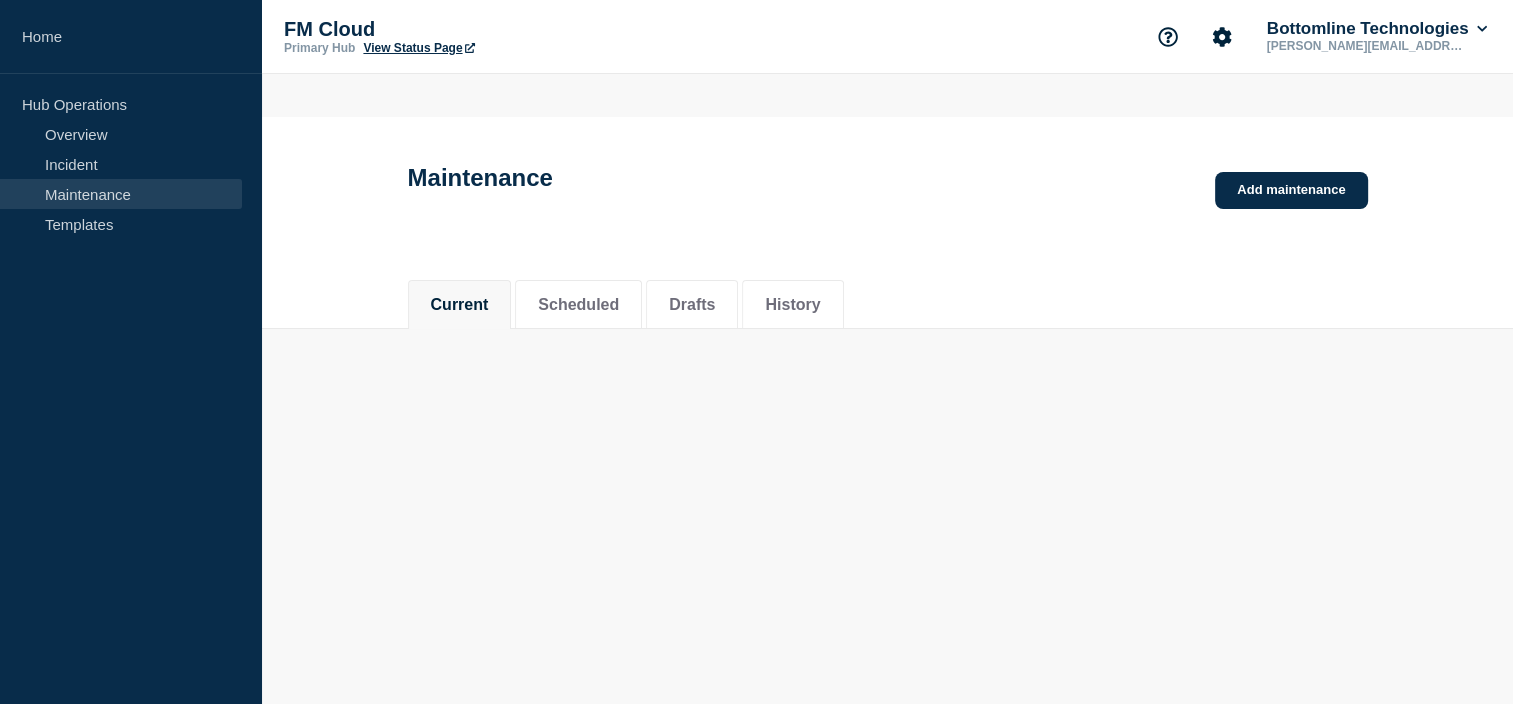scroll, scrollTop: 0, scrollLeft: 0, axis: both 